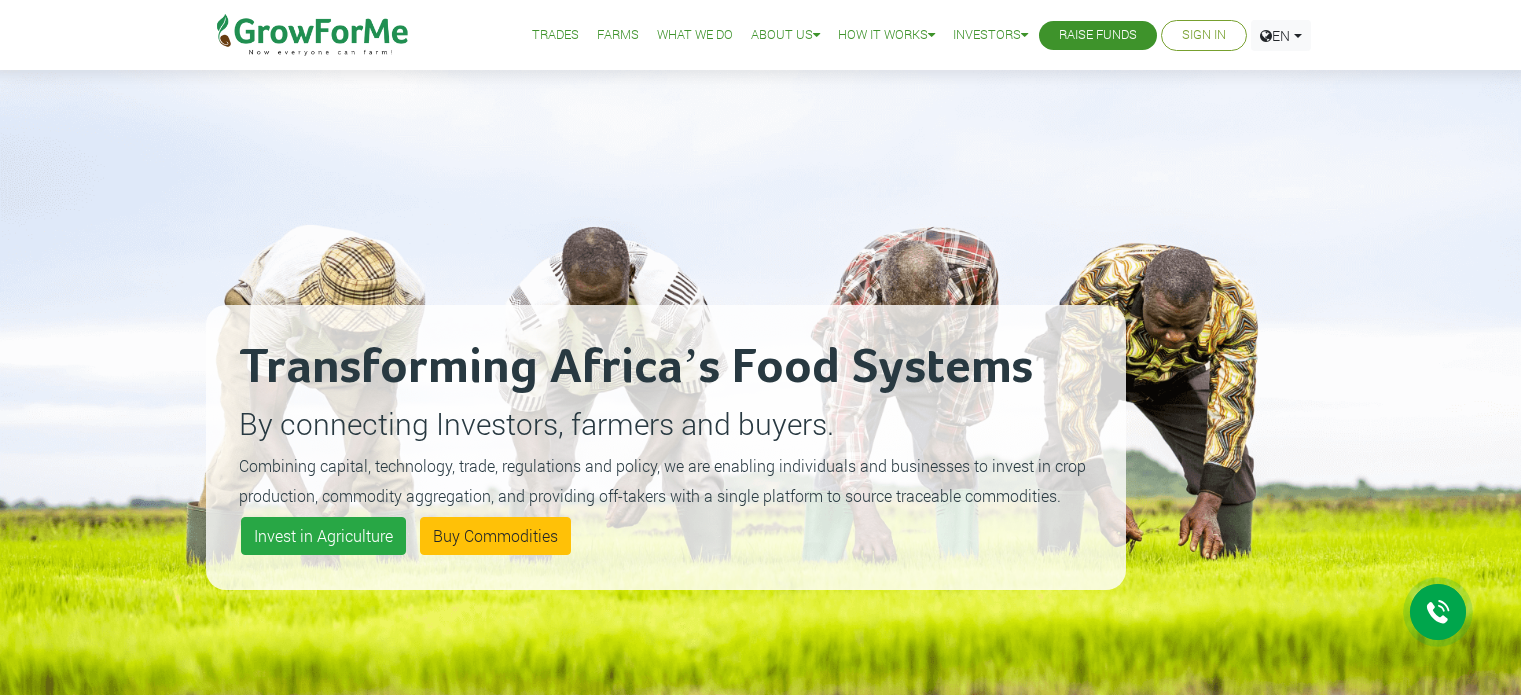scroll, scrollTop: 0, scrollLeft: 0, axis: both 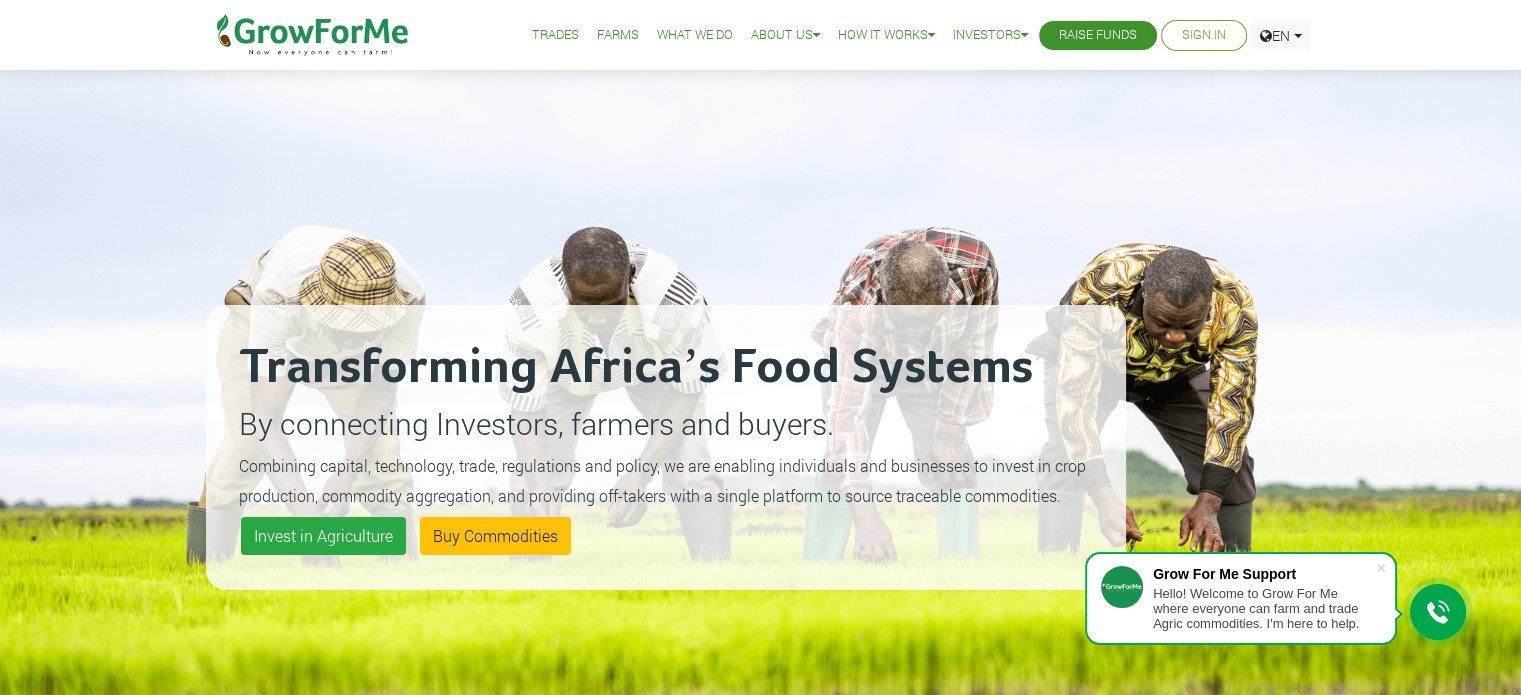 click on "Sign In" at bounding box center (1204, 35) 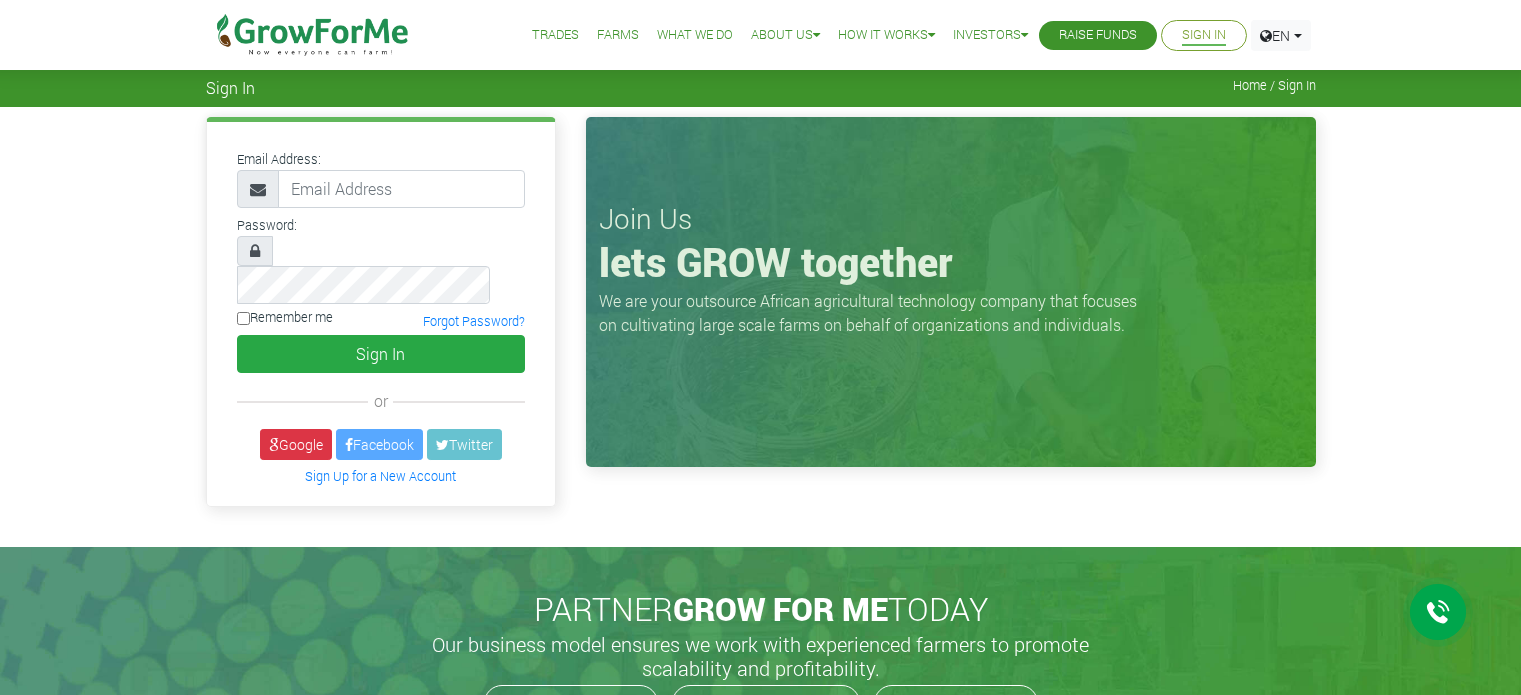 scroll, scrollTop: 0, scrollLeft: 0, axis: both 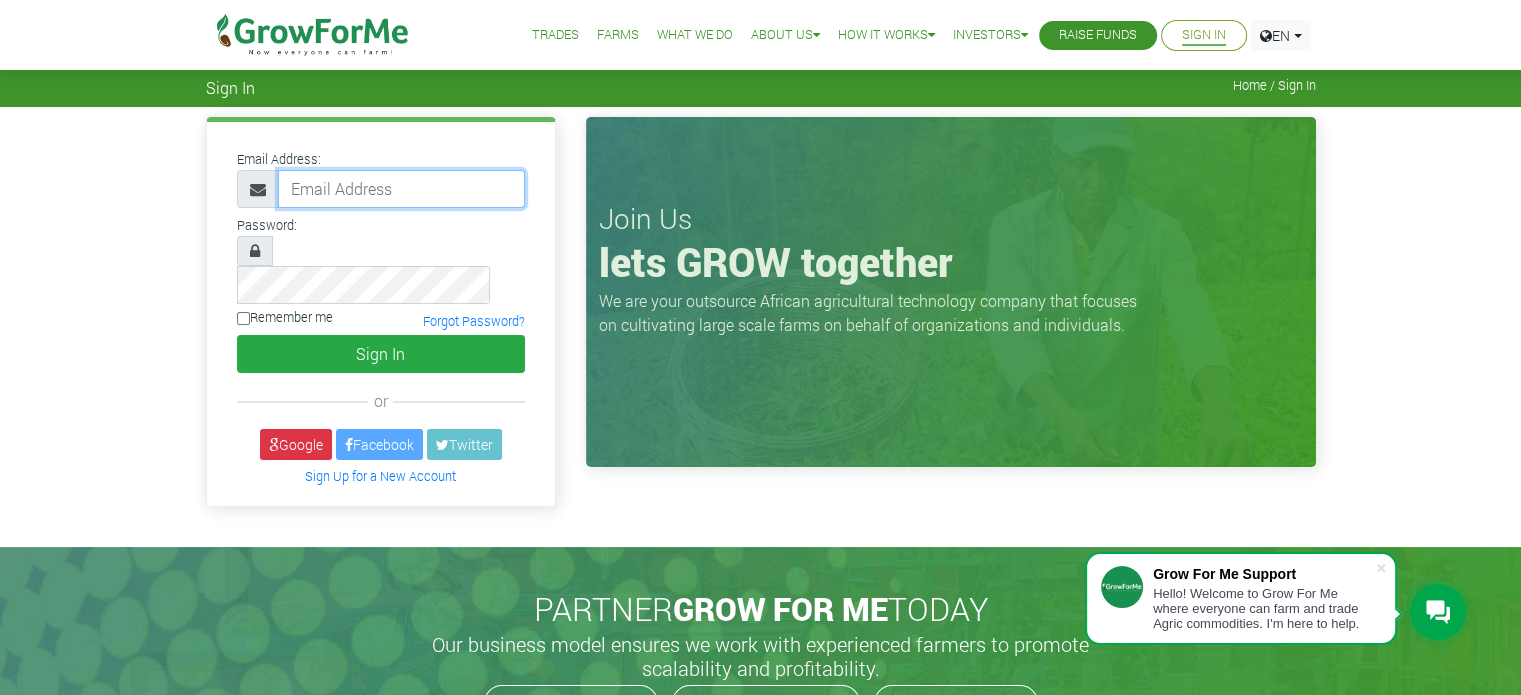 click at bounding box center [401, 189] 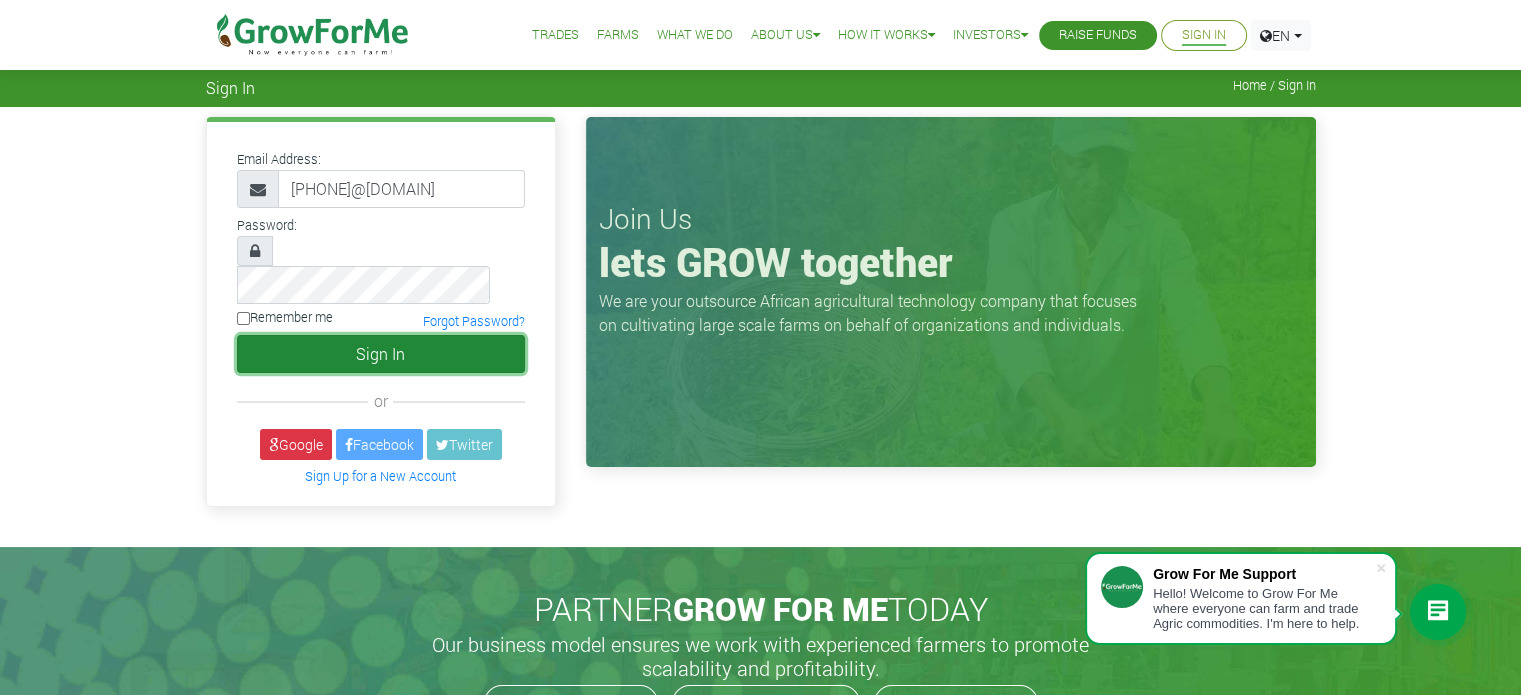click on "Sign In" at bounding box center [381, 354] 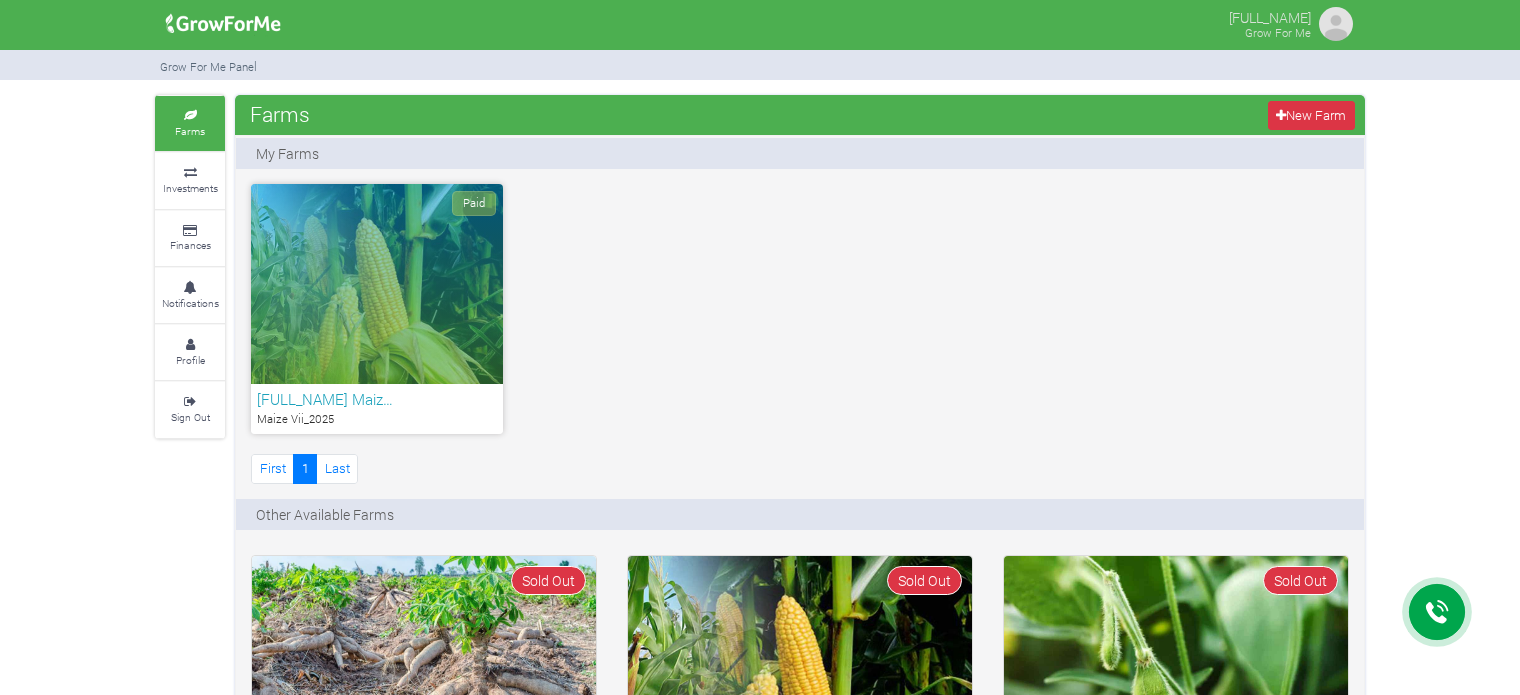 scroll, scrollTop: 0, scrollLeft: 0, axis: both 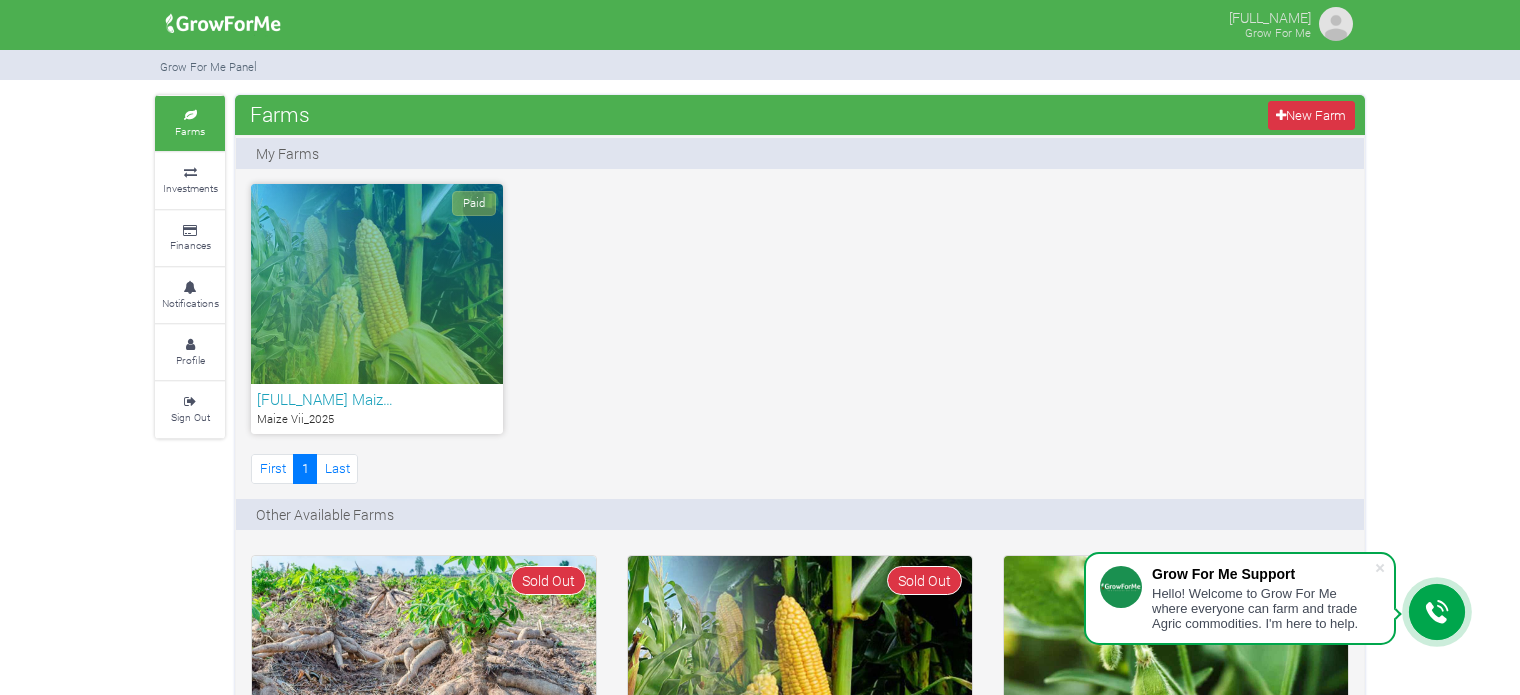 click on "Paid" at bounding box center (377, 284) 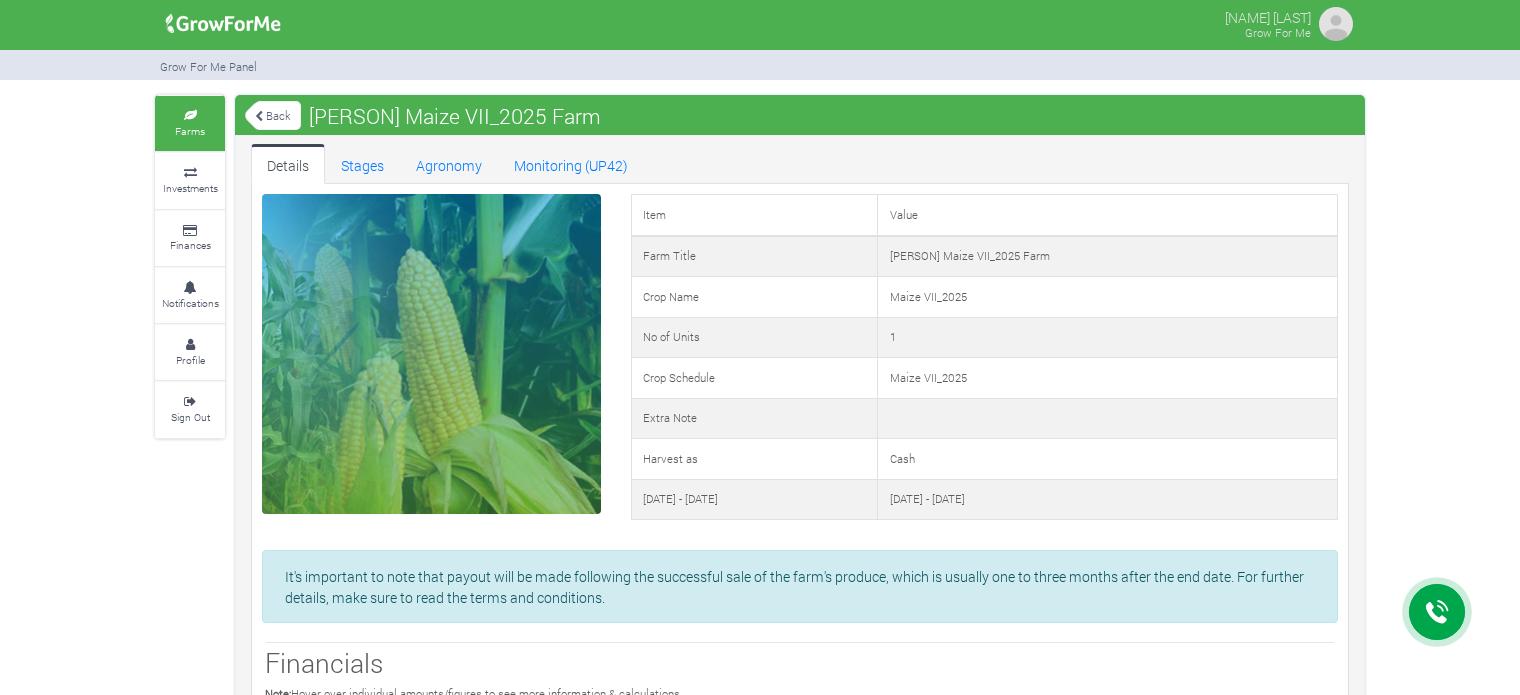 scroll, scrollTop: 0, scrollLeft: 0, axis: both 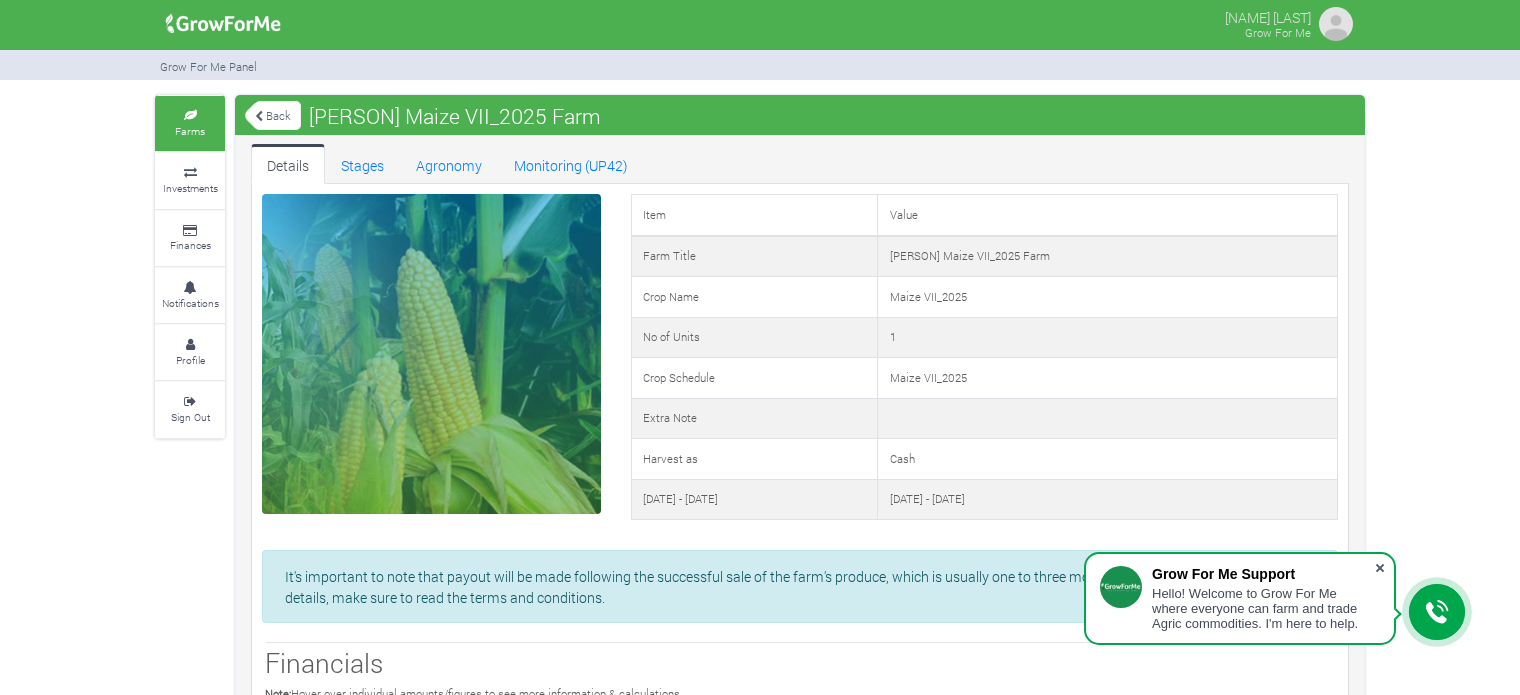 click at bounding box center (1380, 568) 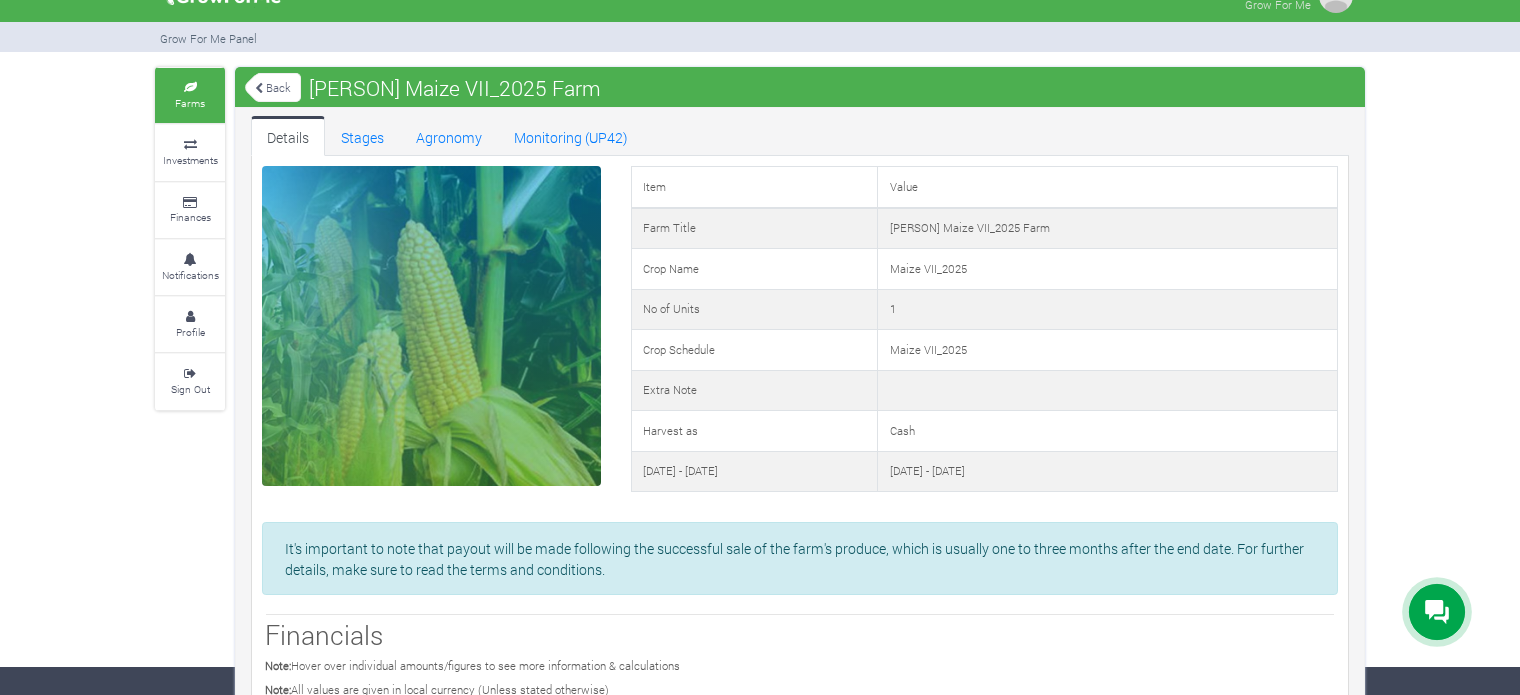 scroll, scrollTop: 0, scrollLeft: 0, axis: both 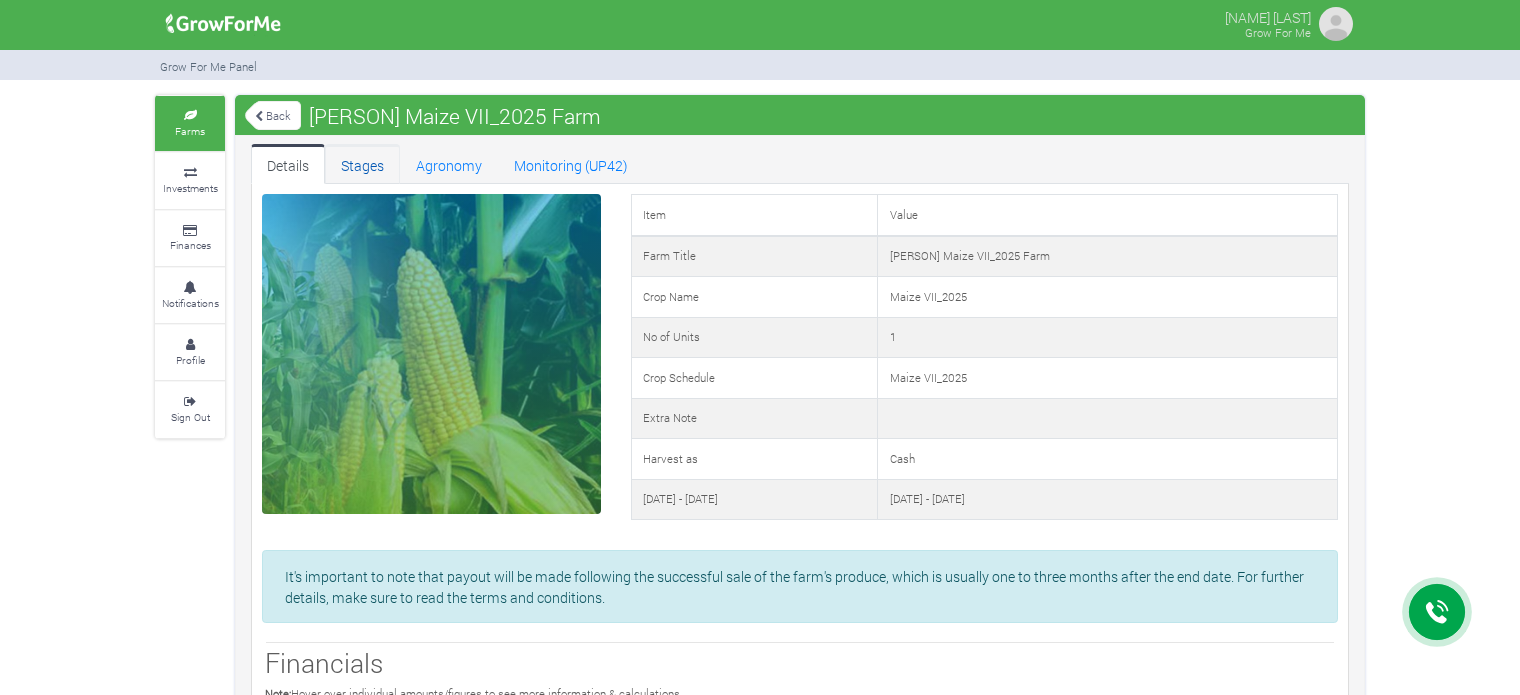 click on "Stages" at bounding box center [362, 164] 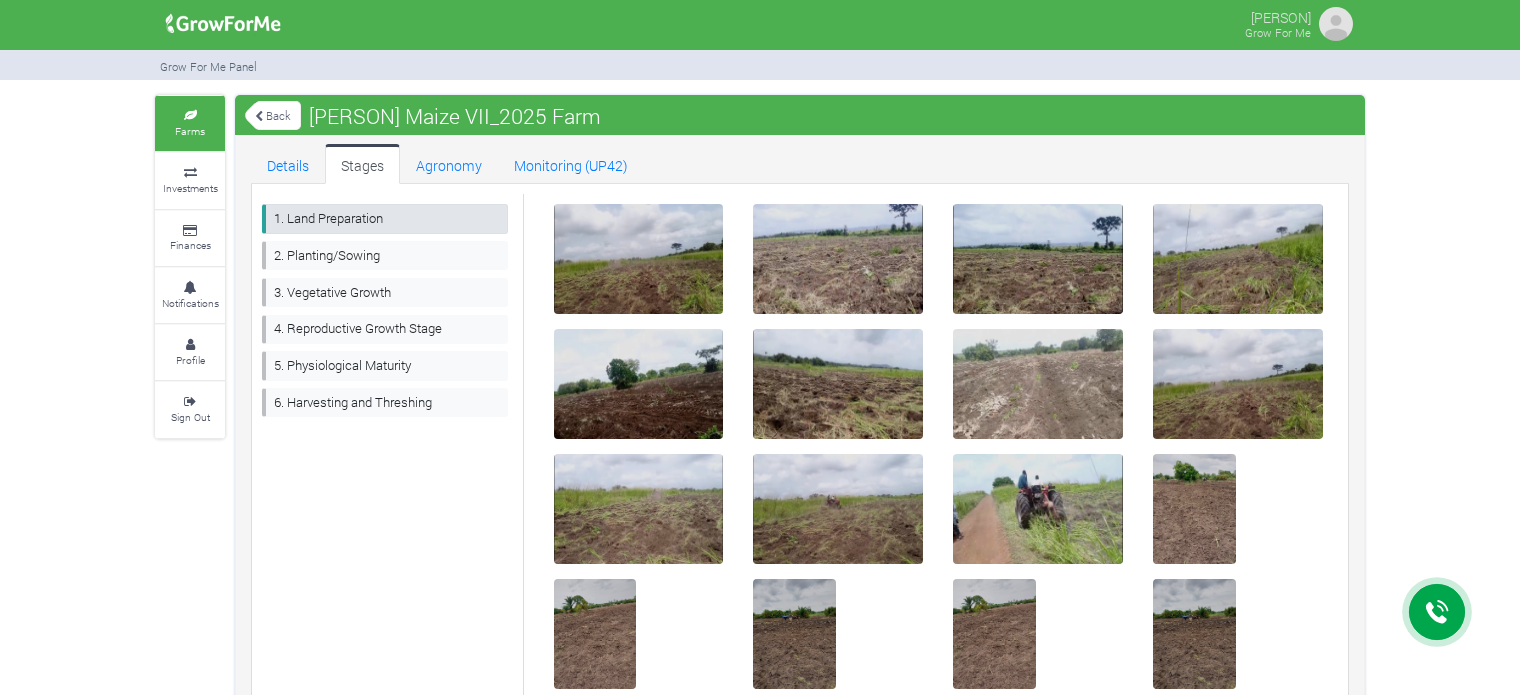 scroll, scrollTop: 0, scrollLeft: 0, axis: both 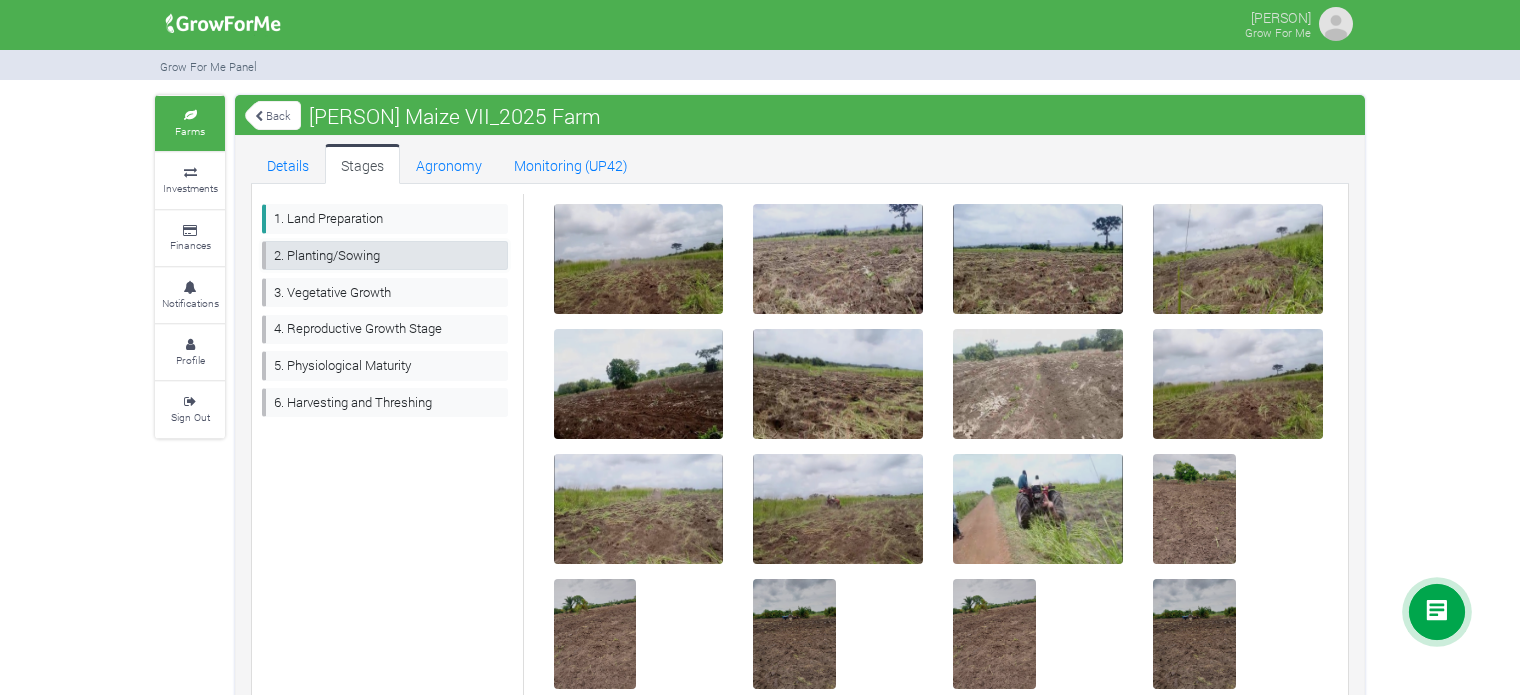 click on "2. Planting/Sowing" at bounding box center (385, 255) 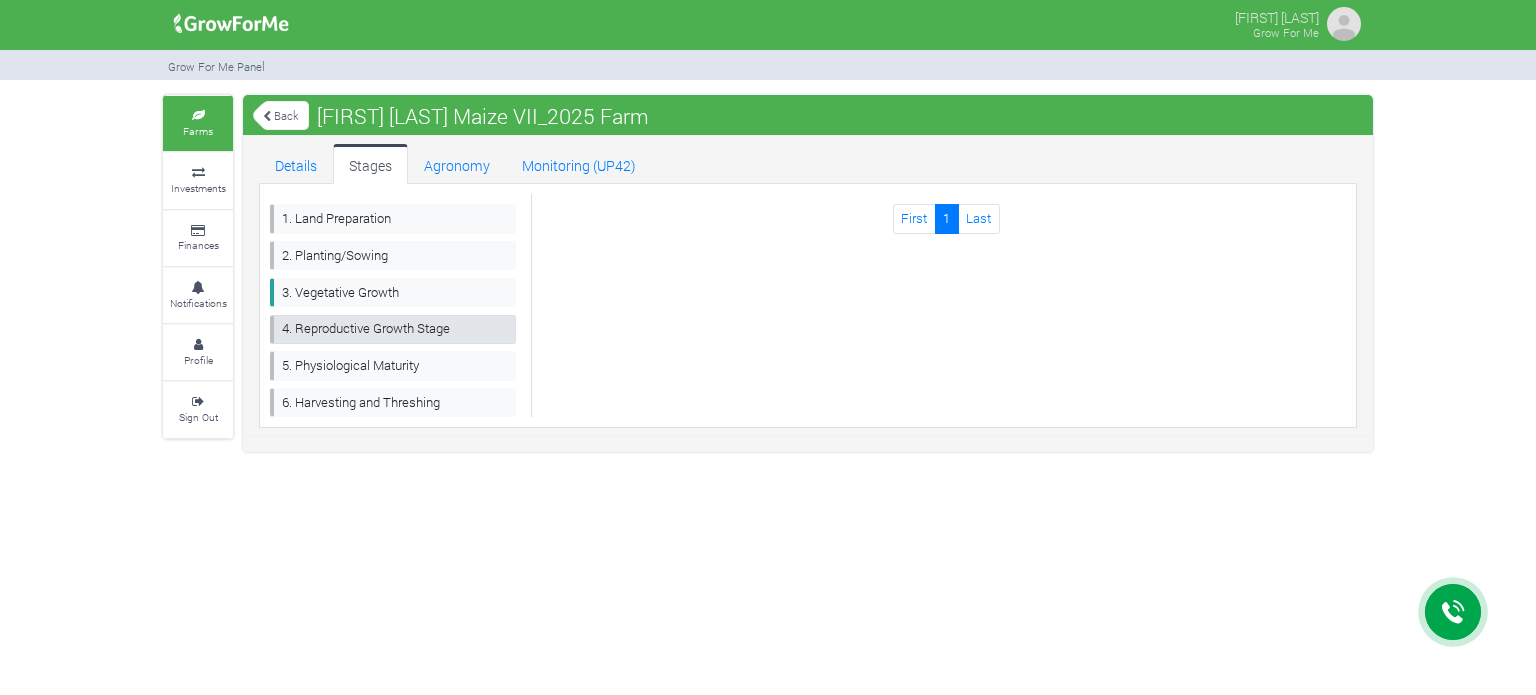 scroll, scrollTop: 0, scrollLeft: 0, axis: both 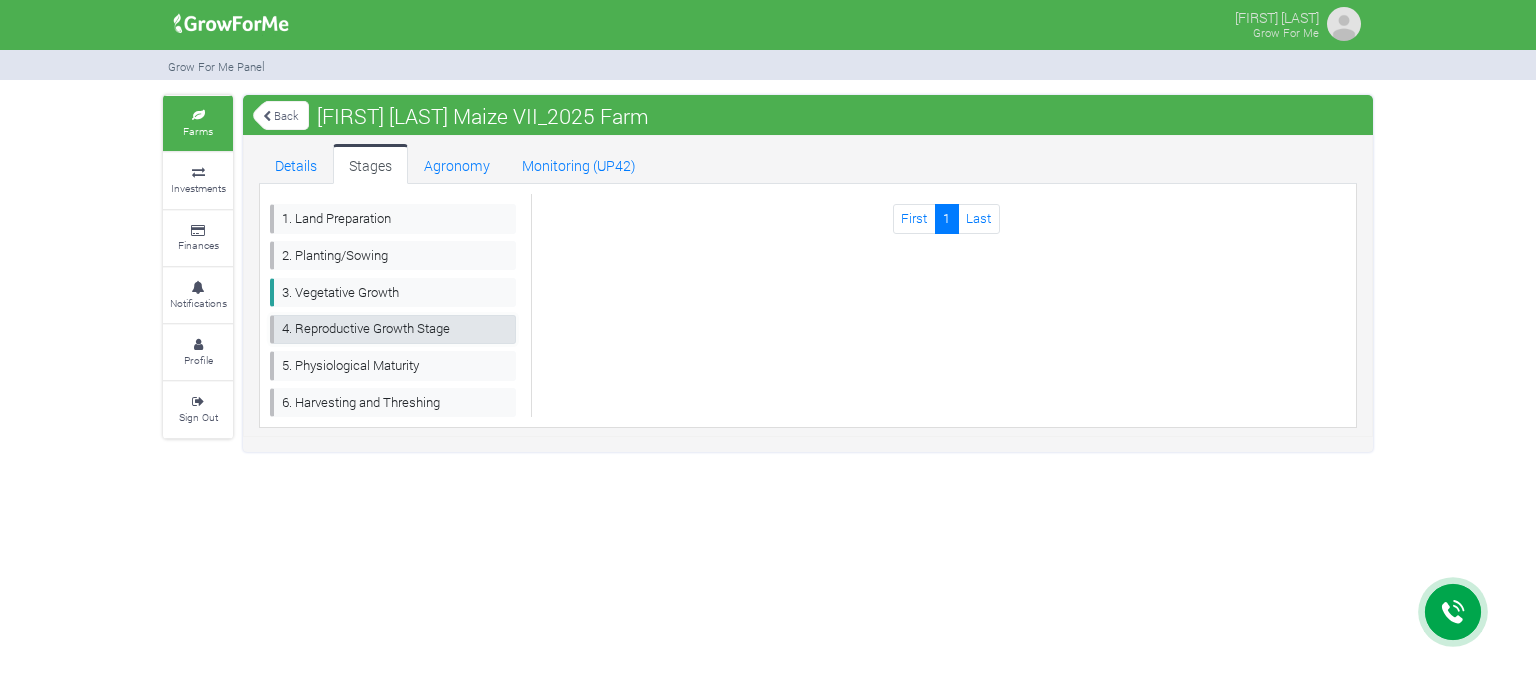 click on "4. Reproductive Growth Stage" at bounding box center (393, 329) 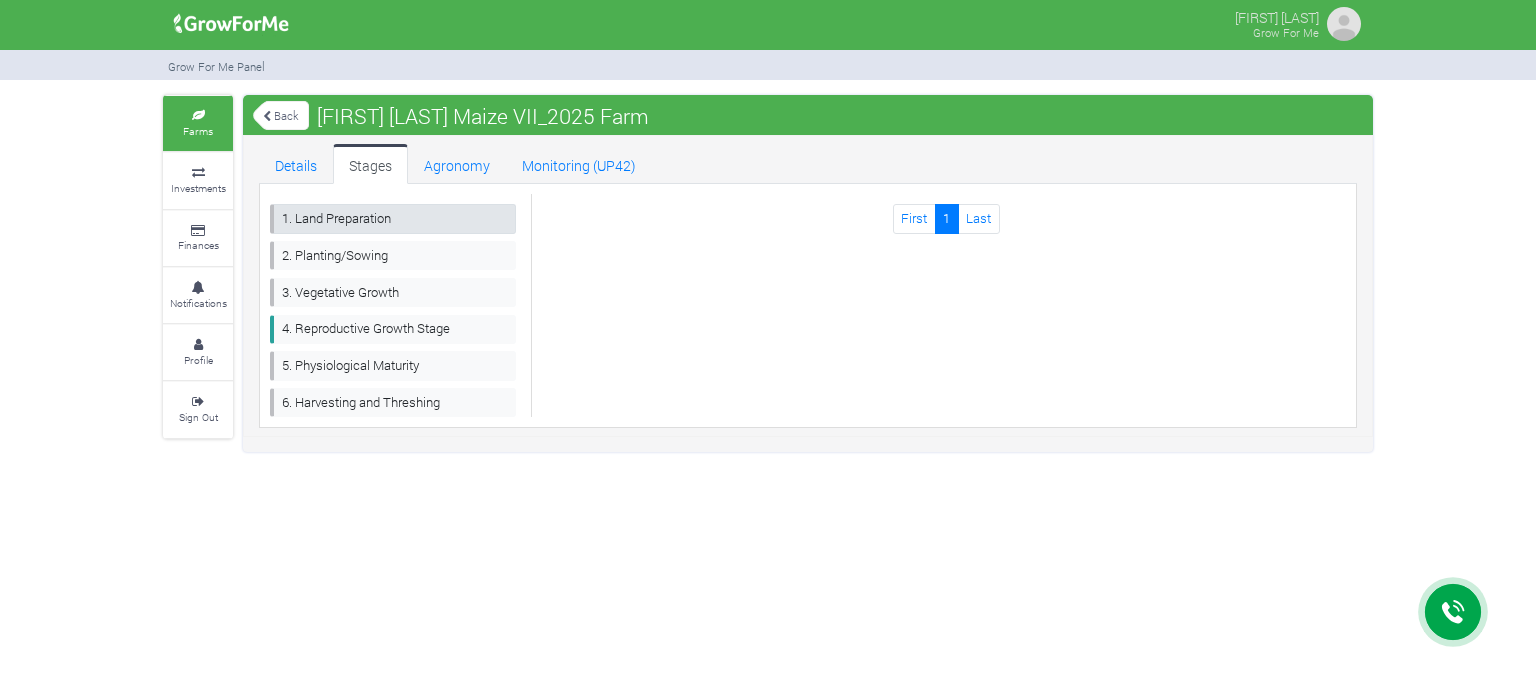 scroll, scrollTop: 0, scrollLeft: 0, axis: both 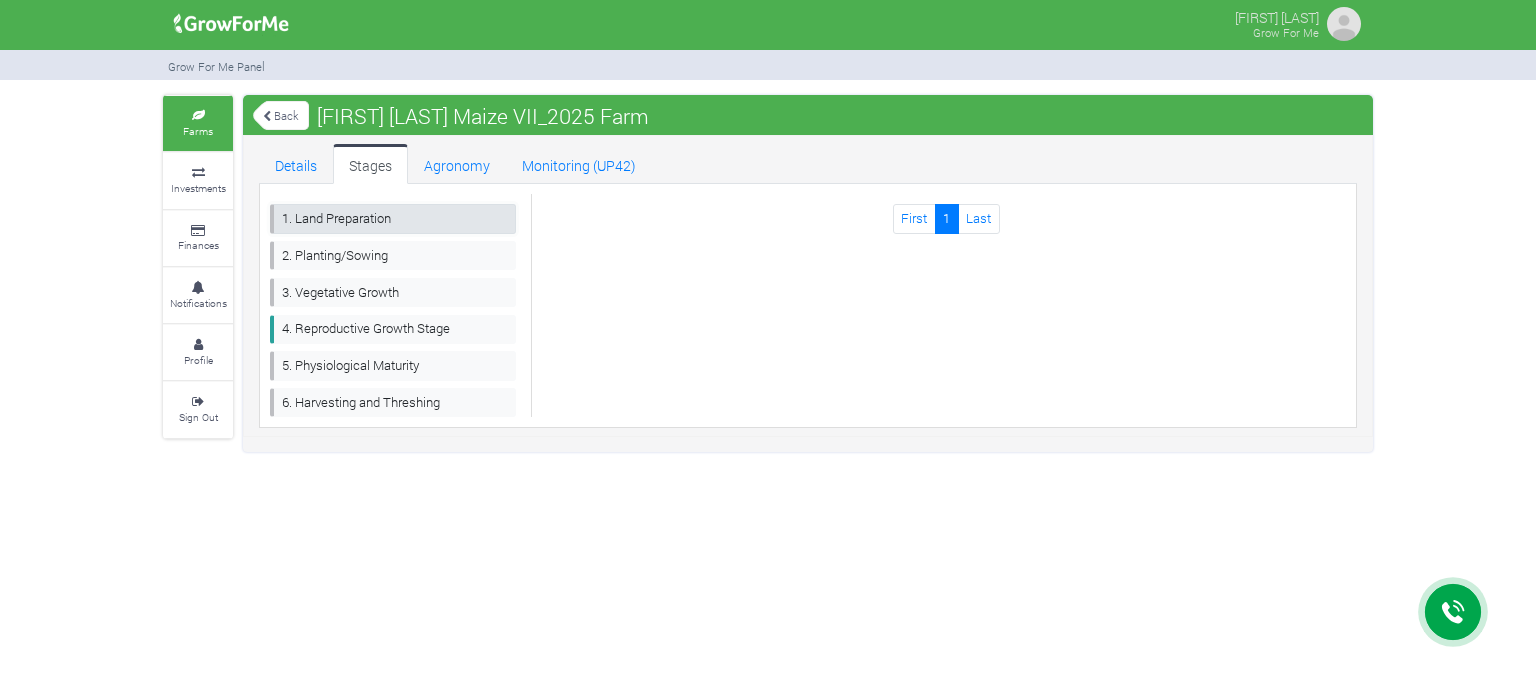 click on "1. Land Preparation" at bounding box center [393, 218] 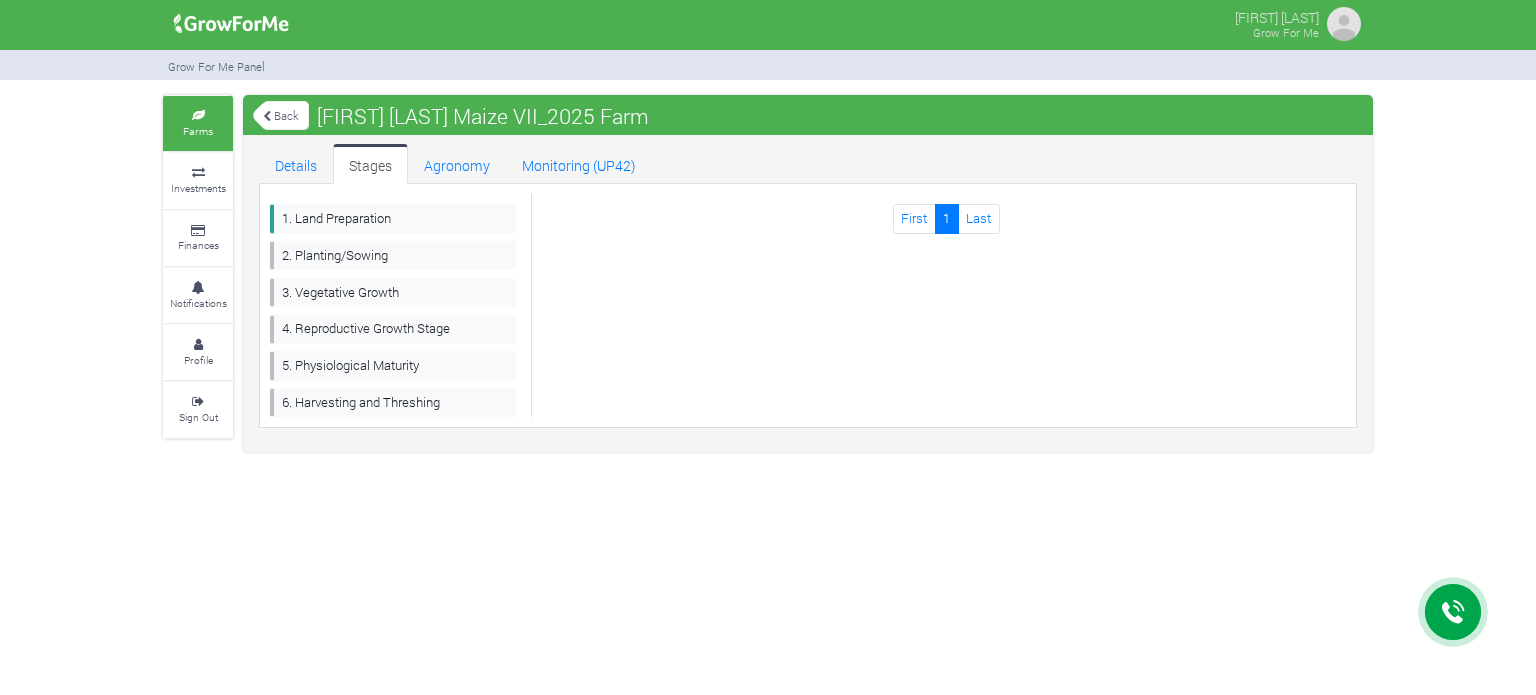 scroll, scrollTop: 0, scrollLeft: 0, axis: both 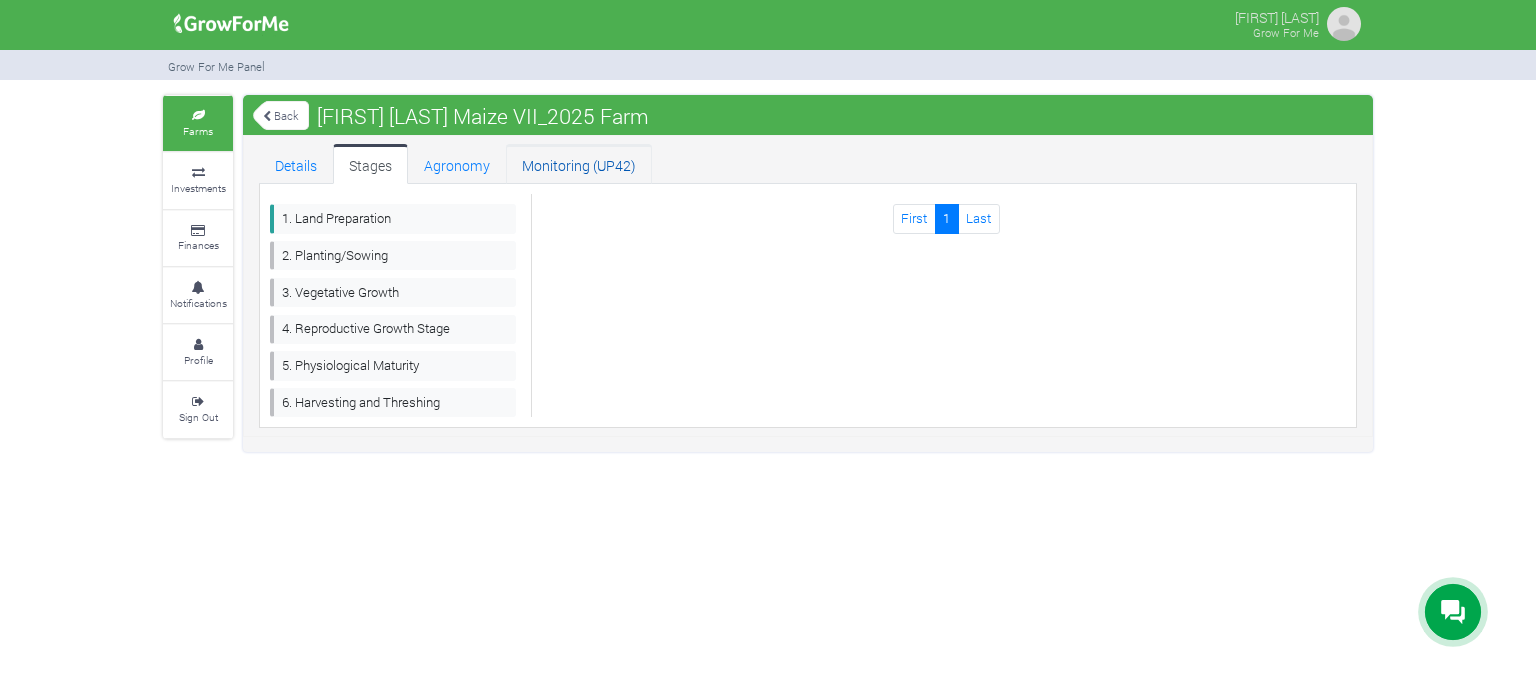 click on "Monitoring (UP42)" at bounding box center (579, 164) 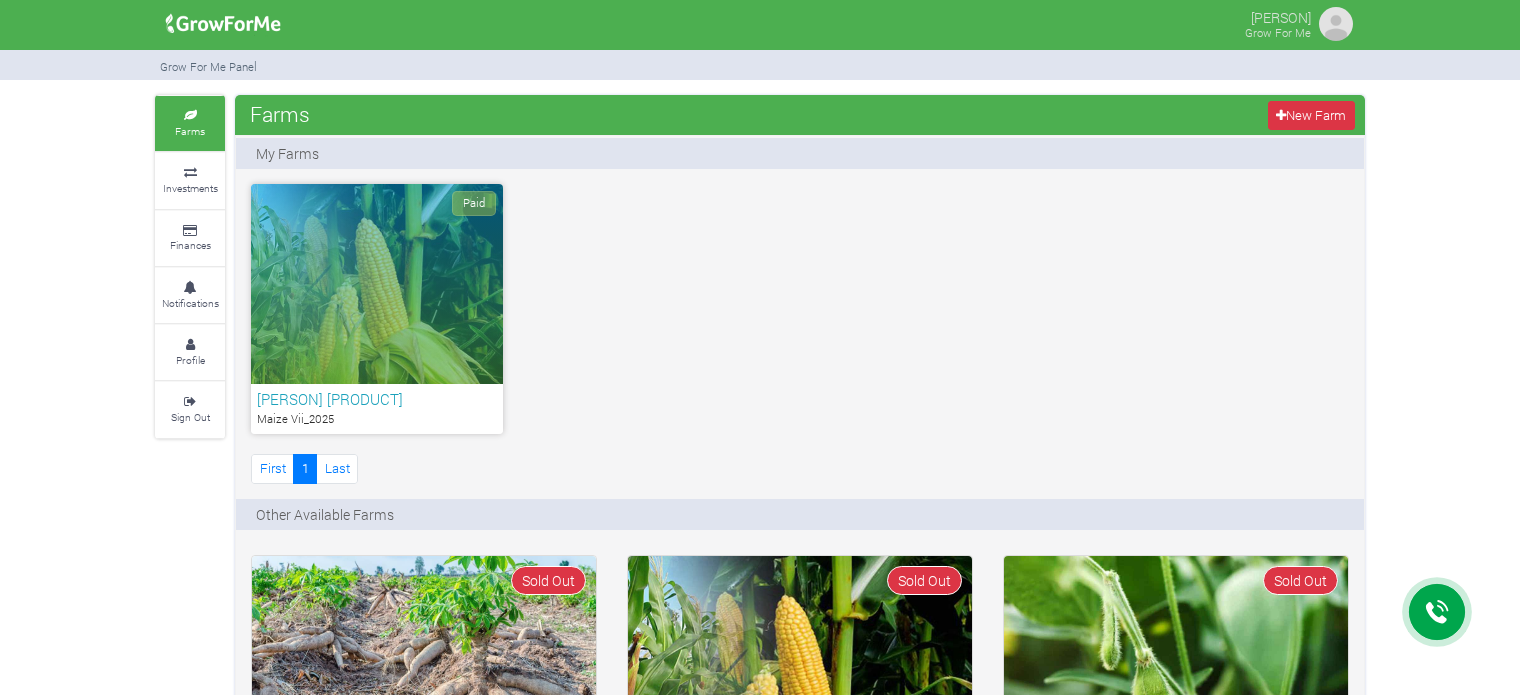 scroll, scrollTop: 0, scrollLeft: 0, axis: both 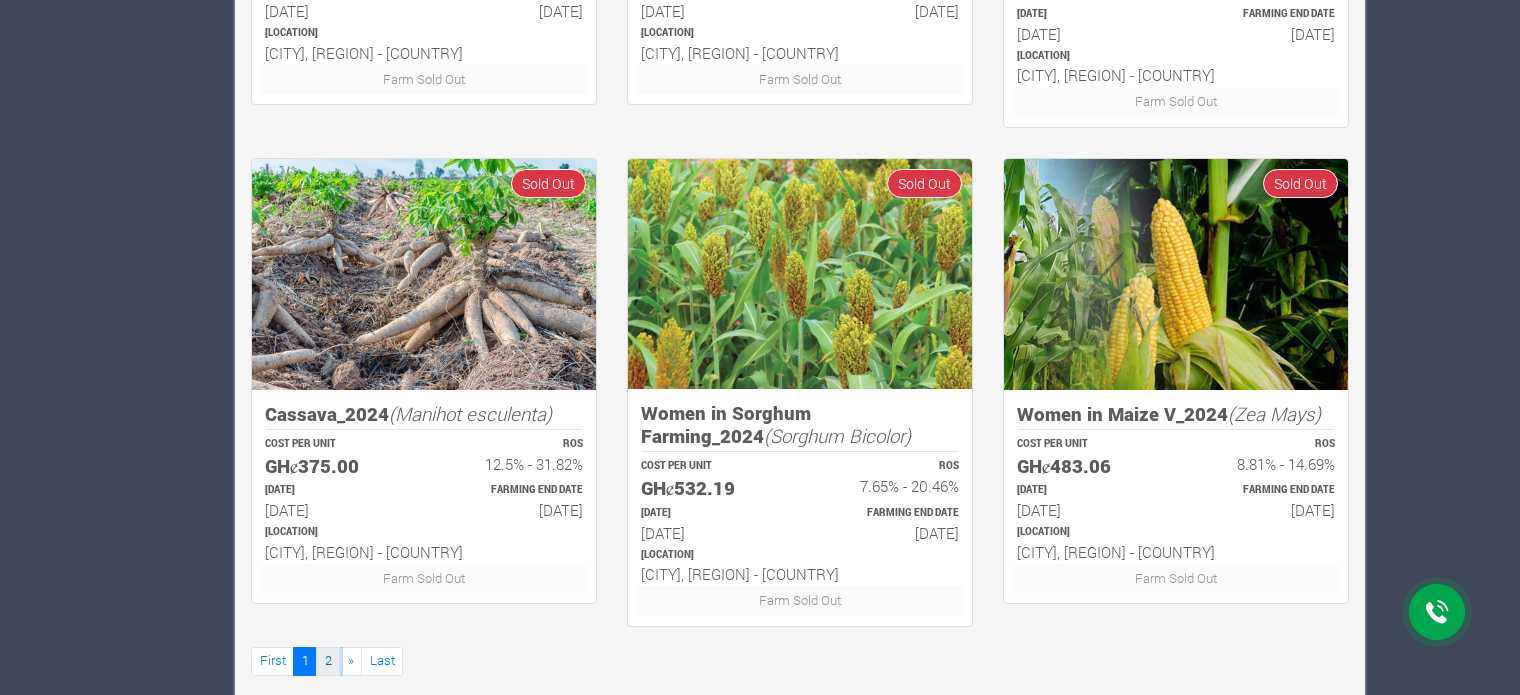 click on "2" at bounding box center [328, 661] 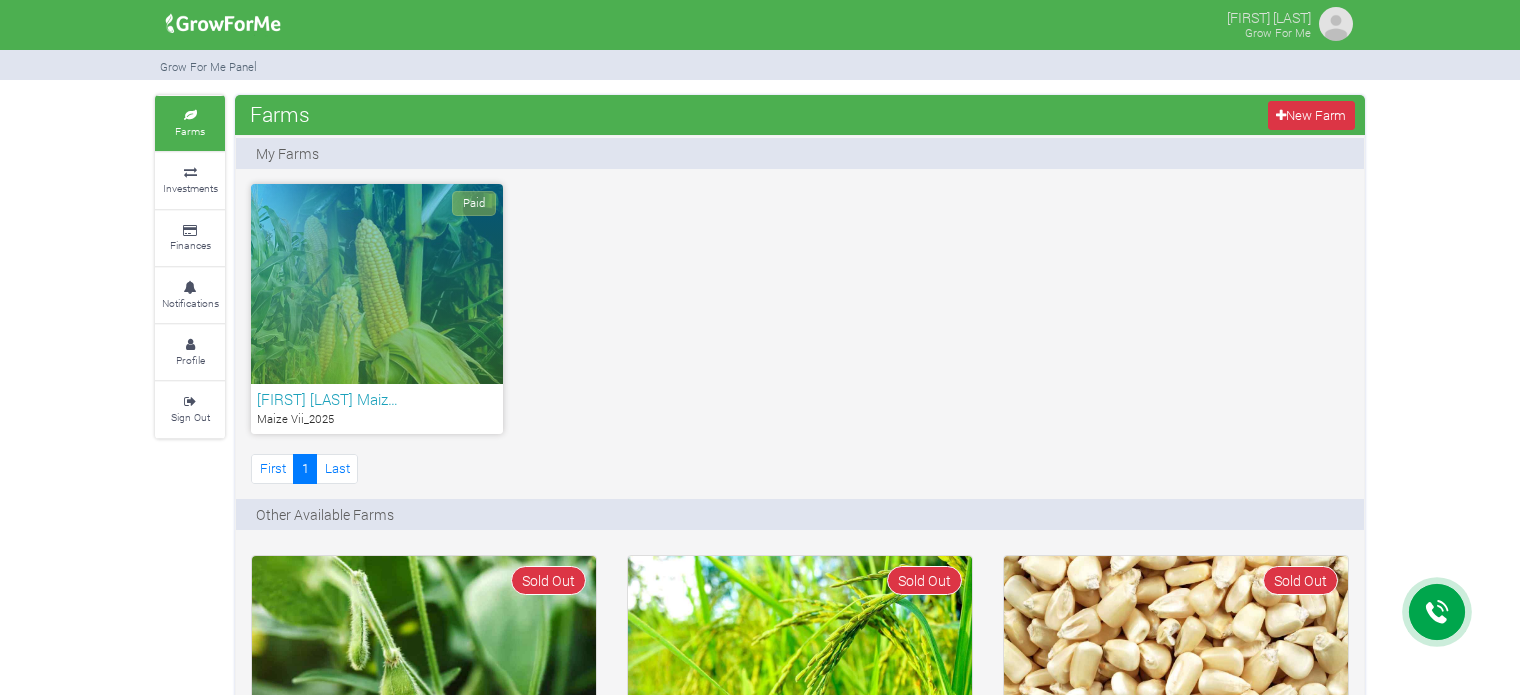 scroll, scrollTop: 0, scrollLeft: 0, axis: both 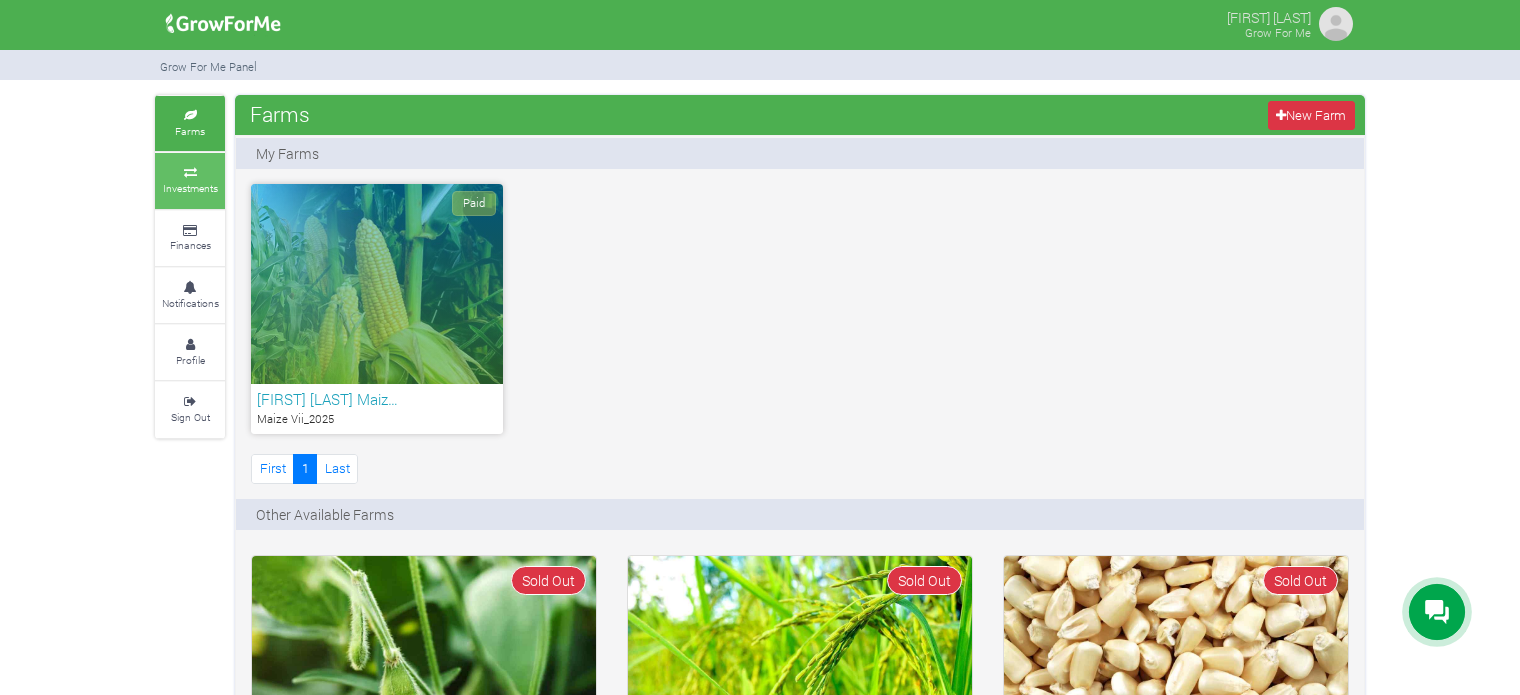 click on "Investments" at bounding box center [190, 180] 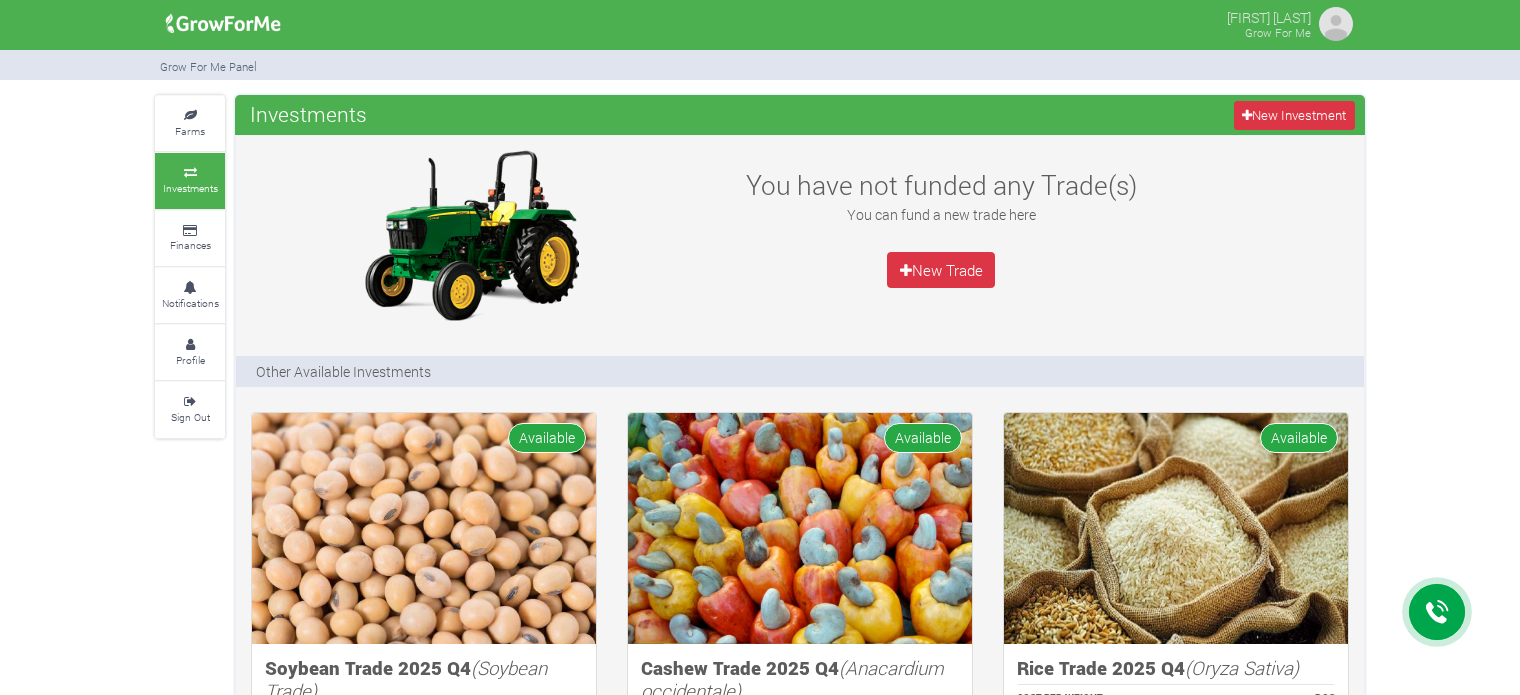 scroll, scrollTop: 0, scrollLeft: 0, axis: both 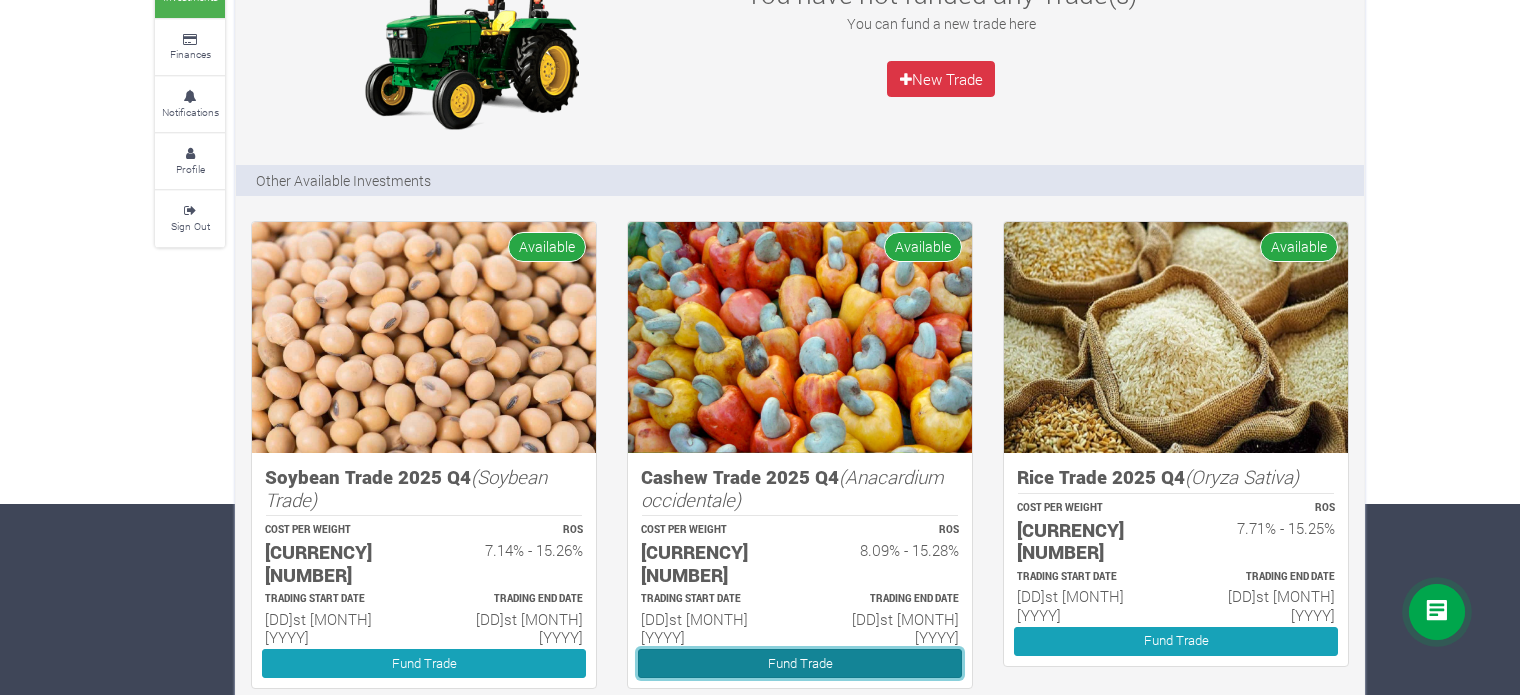 click on "Fund Trade" at bounding box center [800, 663] 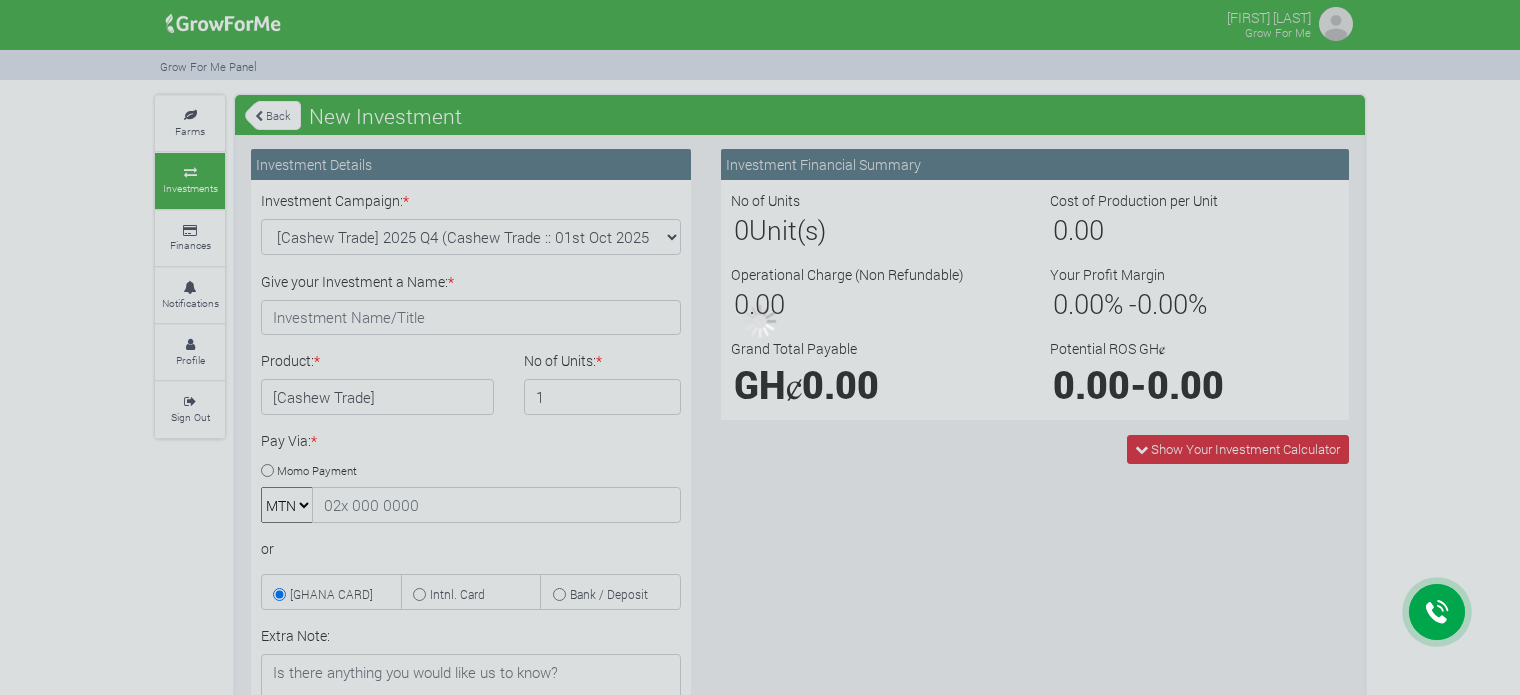 scroll, scrollTop: 0, scrollLeft: 0, axis: both 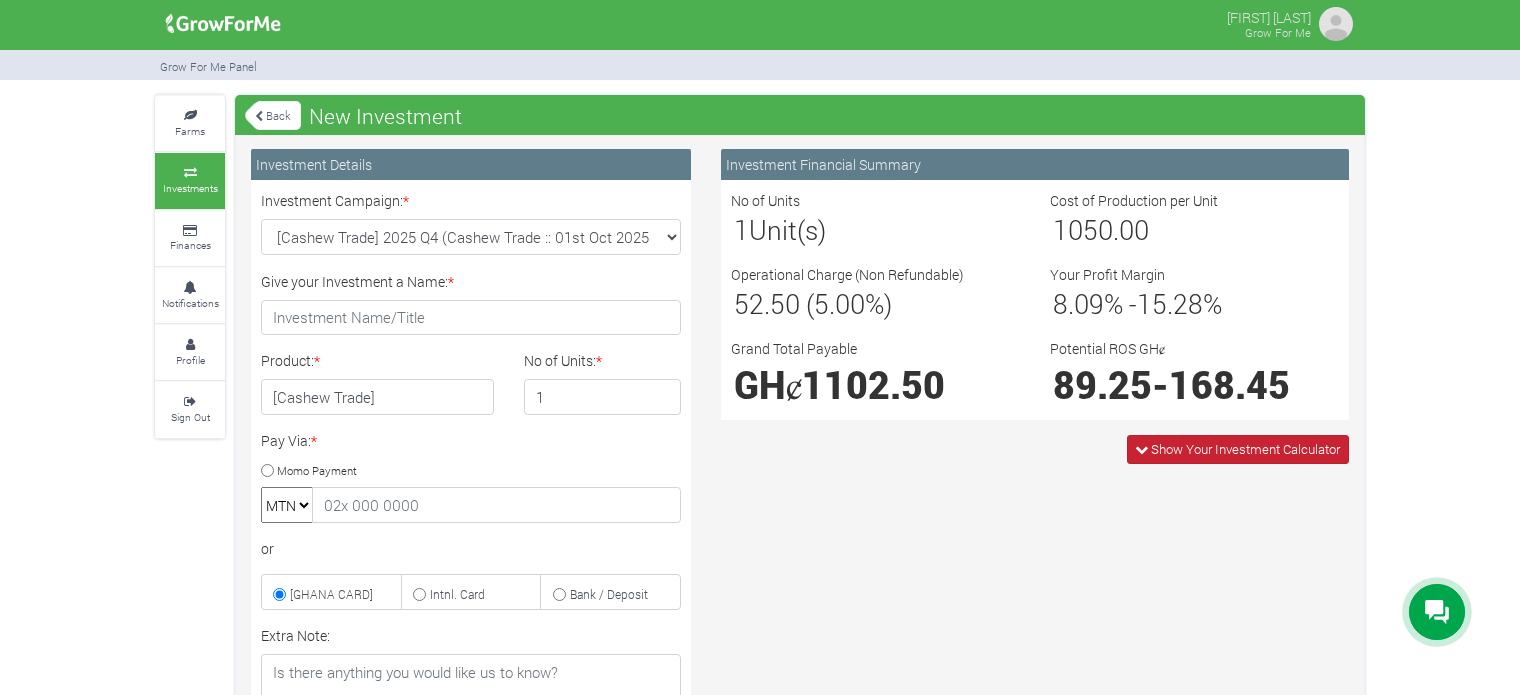 click on "Show Your Investment Calculator" at bounding box center (1245, 449) 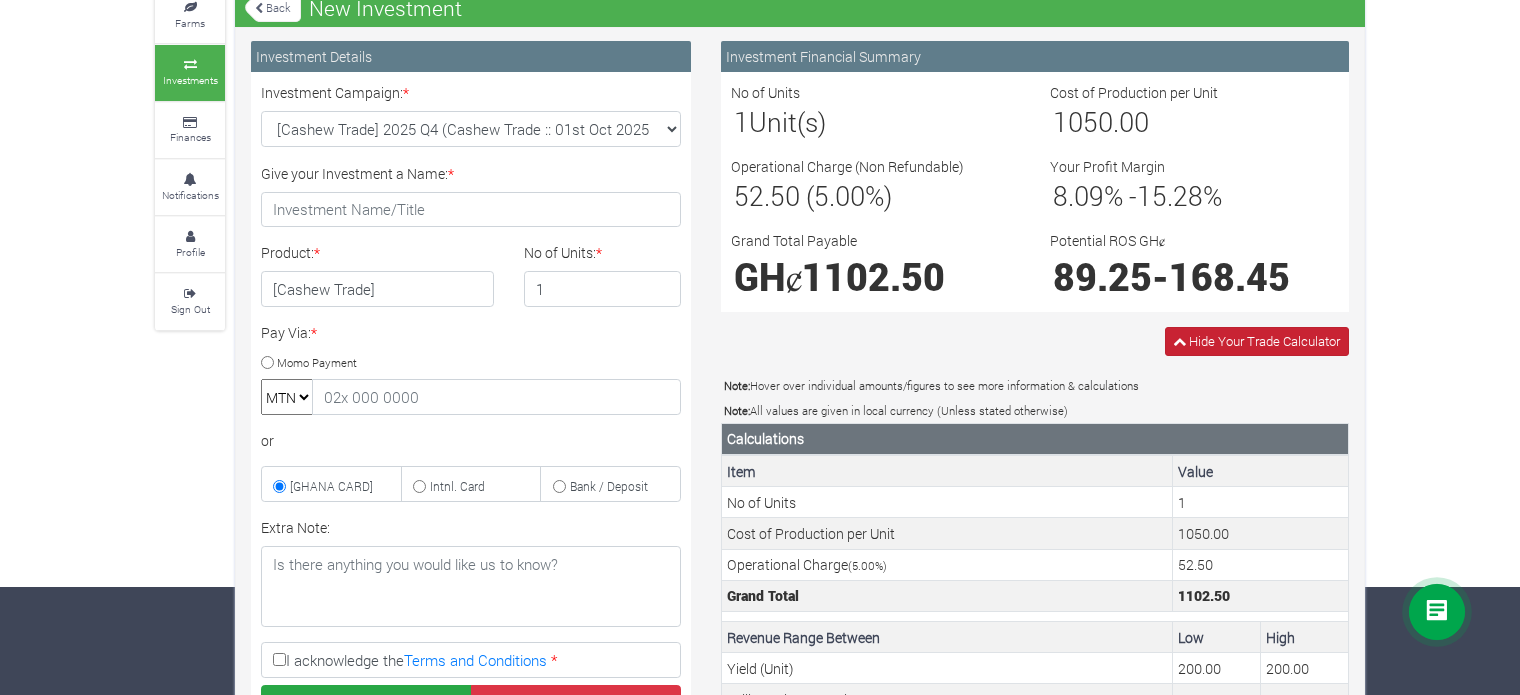 scroll, scrollTop: 92, scrollLeft: 0, axis: vertical 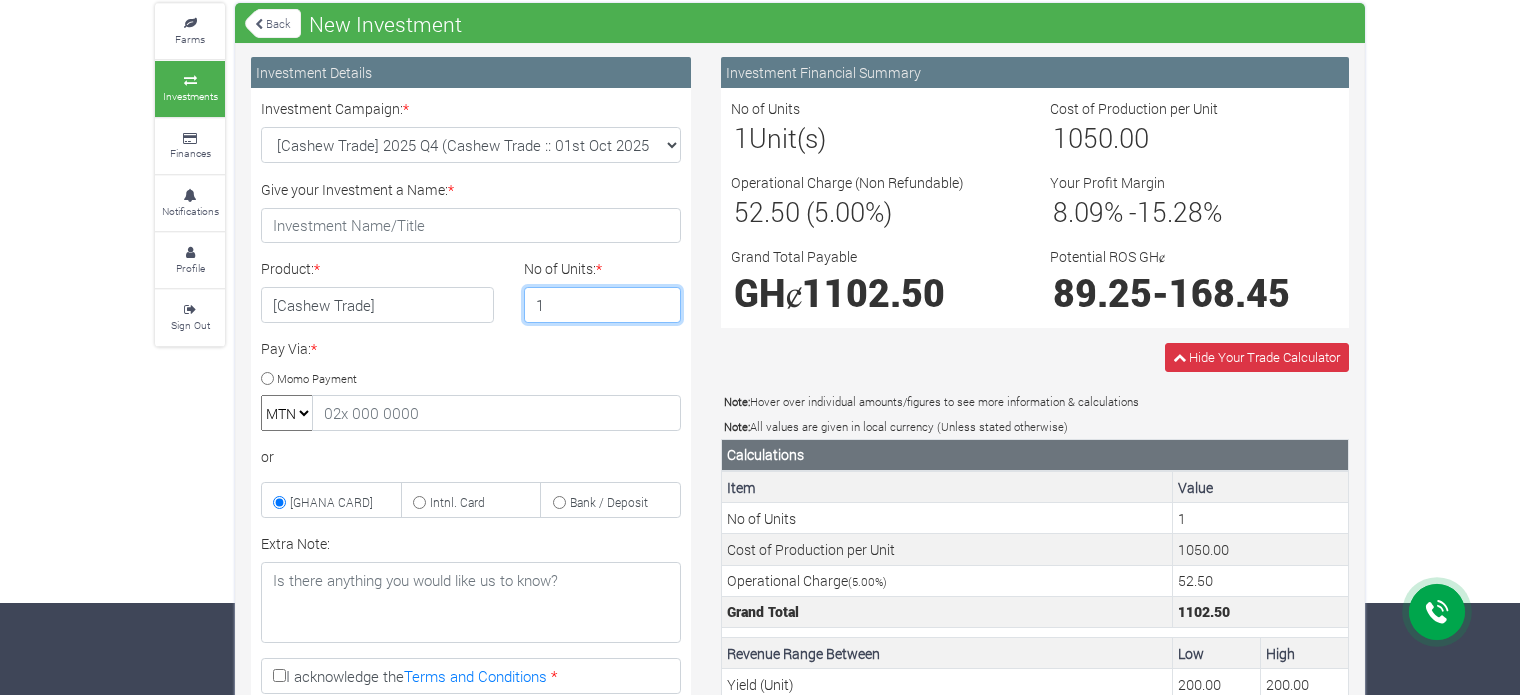 drag, startPoint x: 608, startPoint y: 293, endPoint x: 663, endPoint y: 293, distance: 55 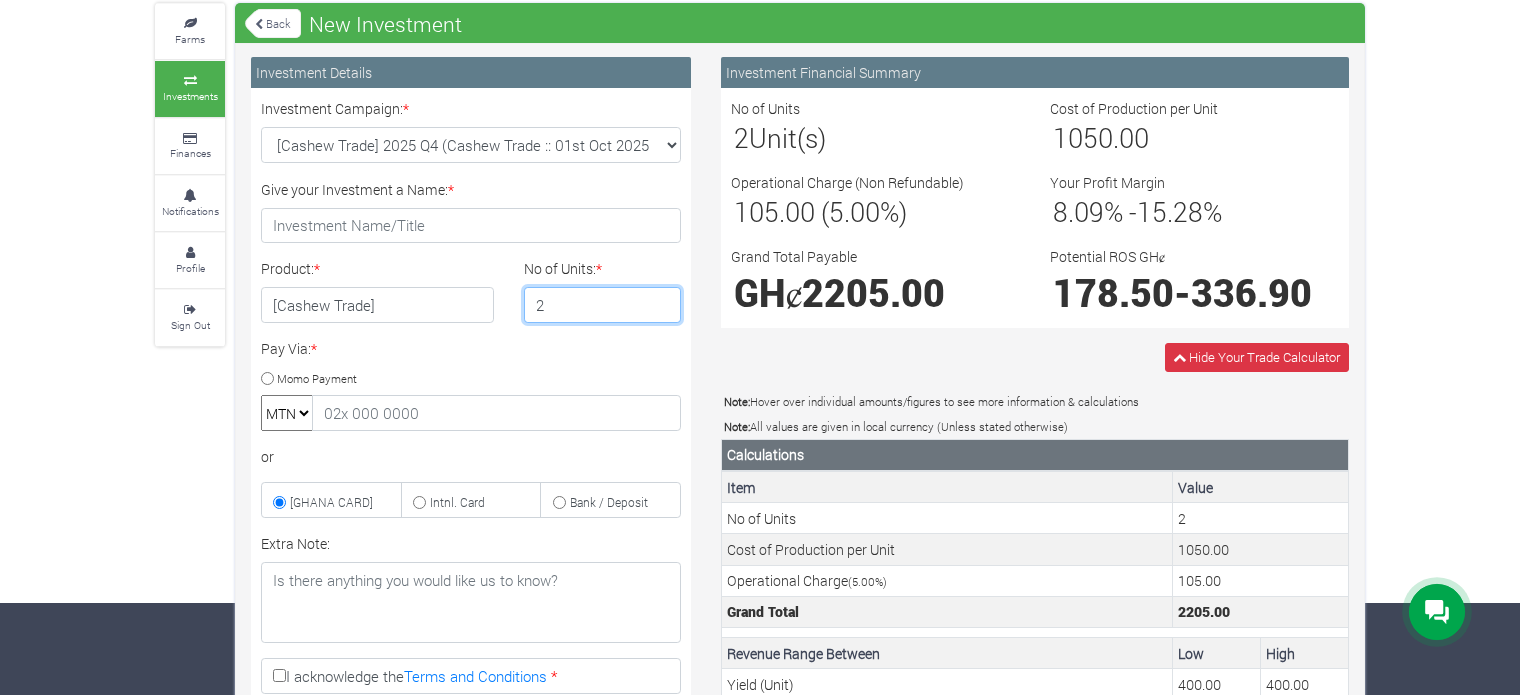 click on "2" at bounding box center [603, 305] 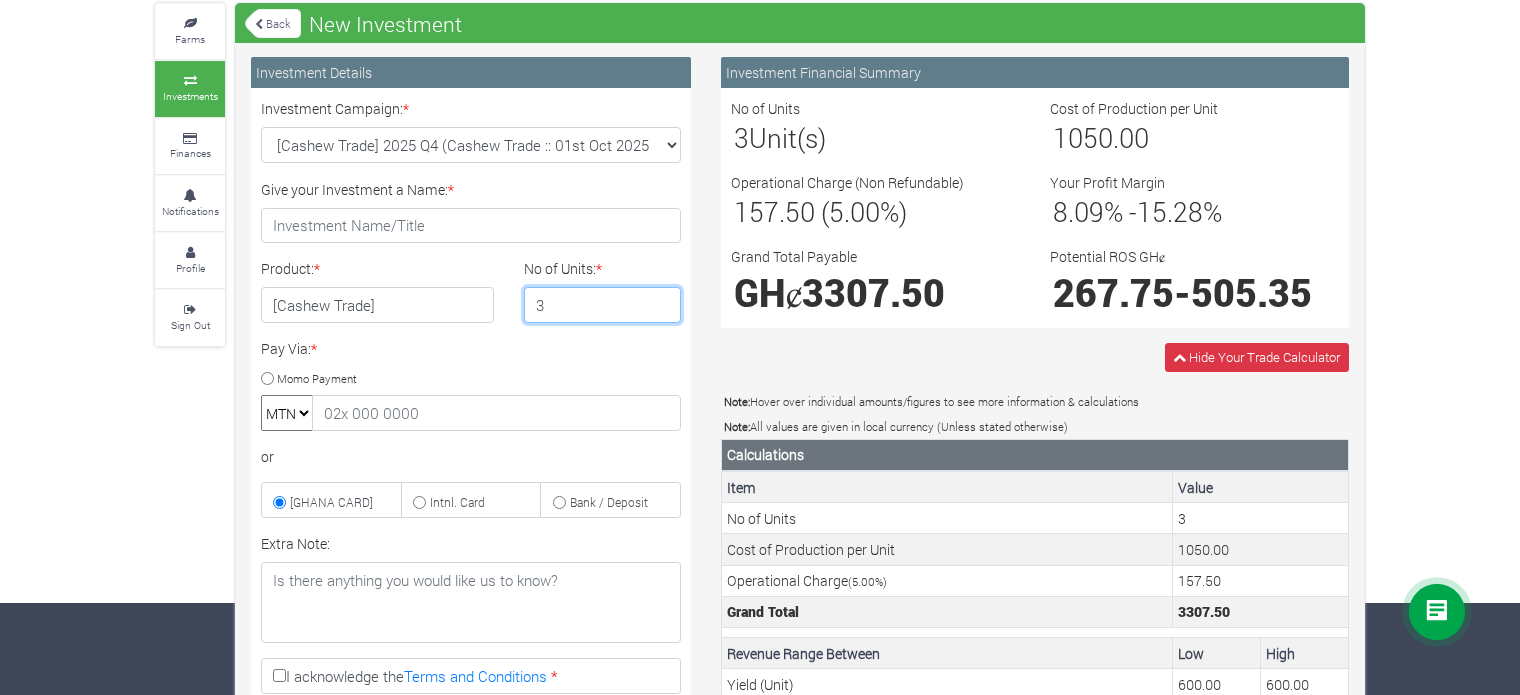 click on "3" at bounding box center (603, 305) 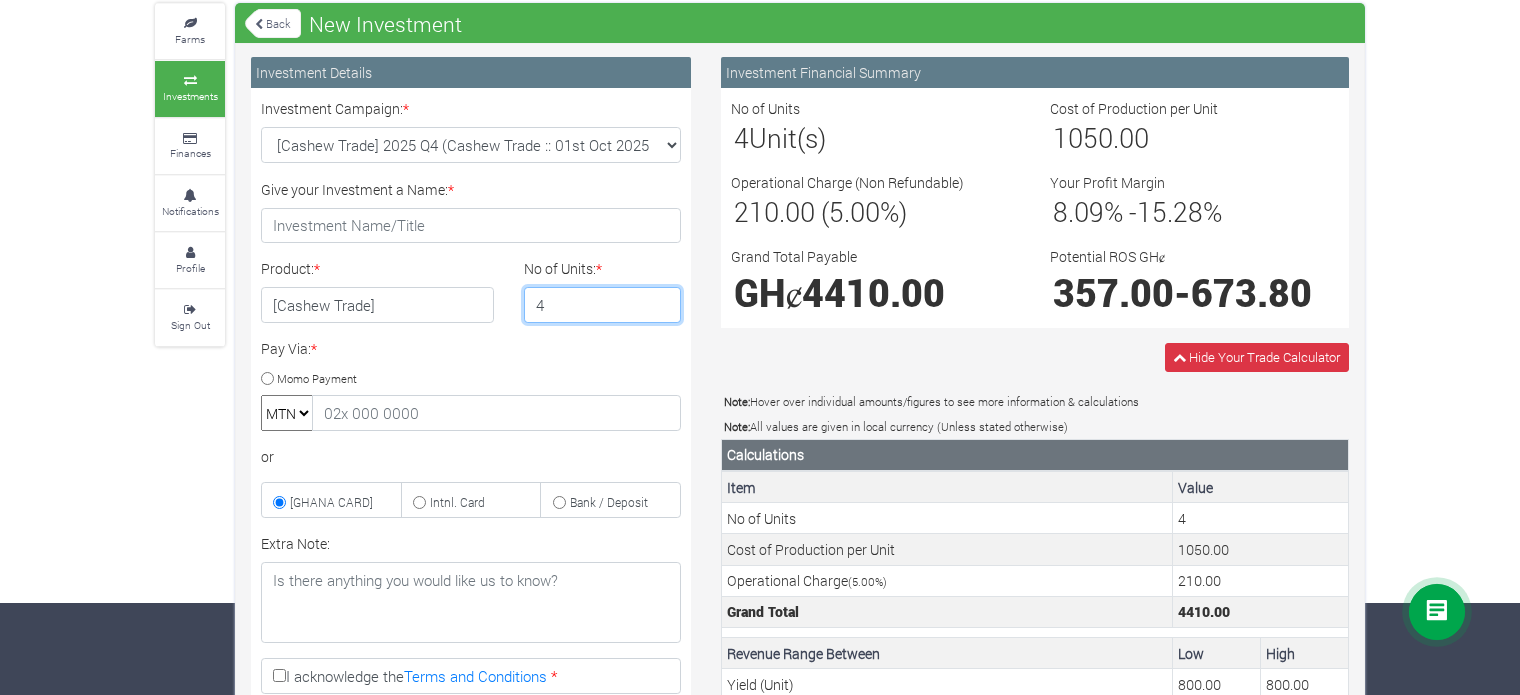 click on "4" at bounding box center [603, 305] 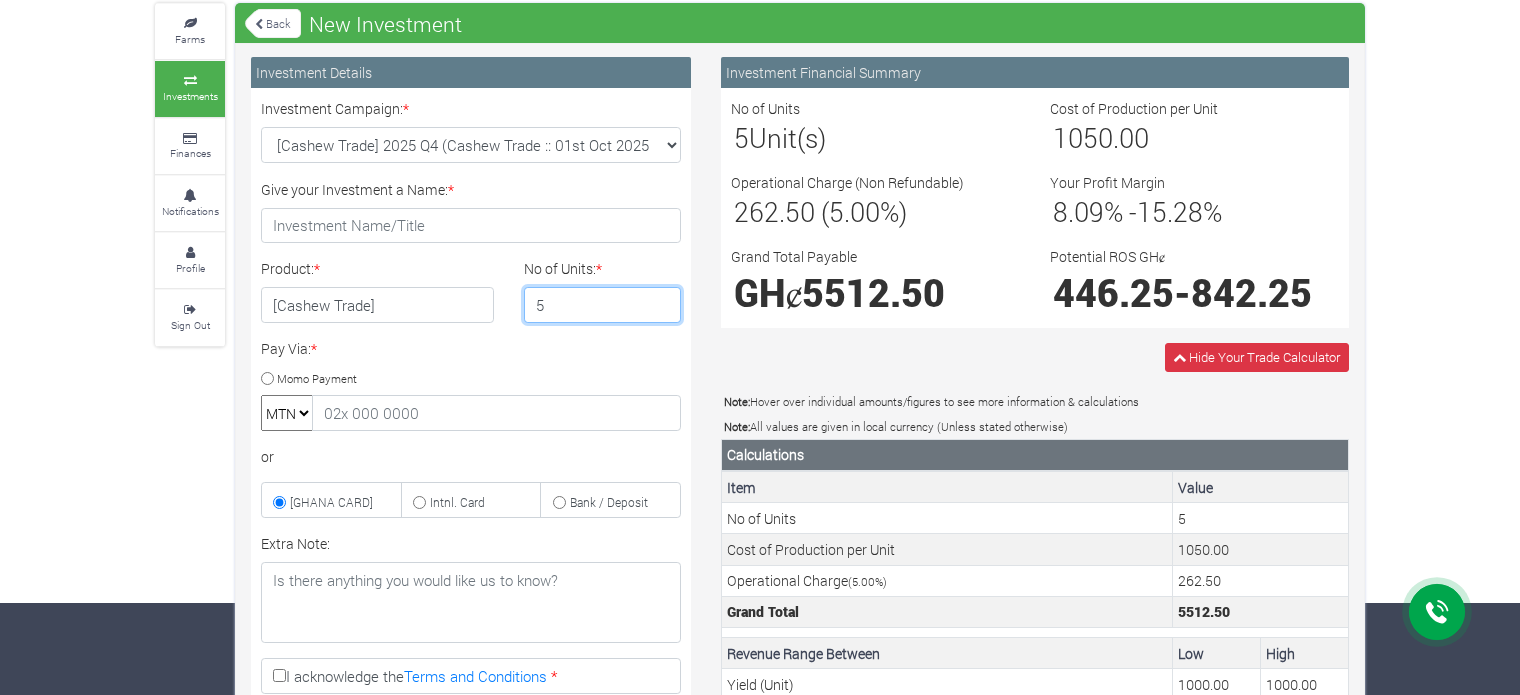 type on "5" 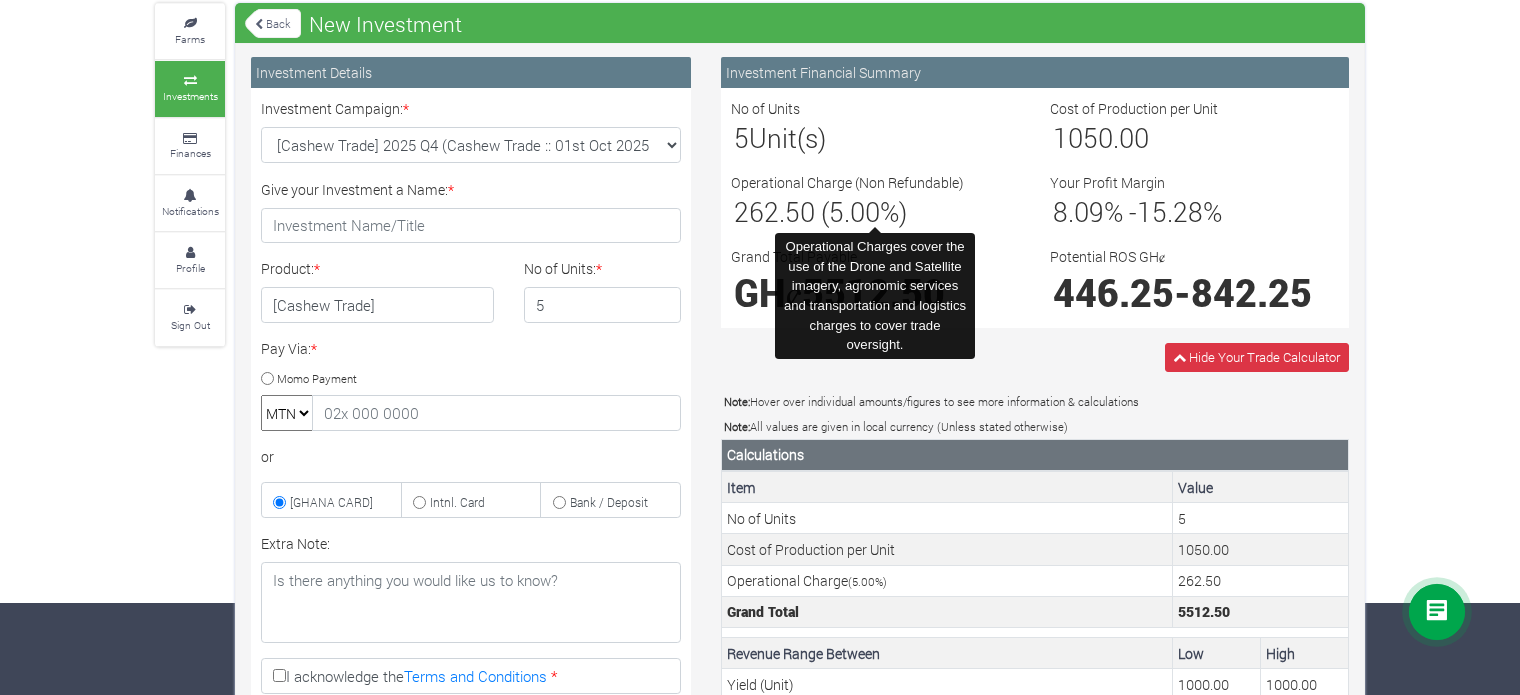 click on "262.50 (5.00%)" at bounding box center [875, 212] 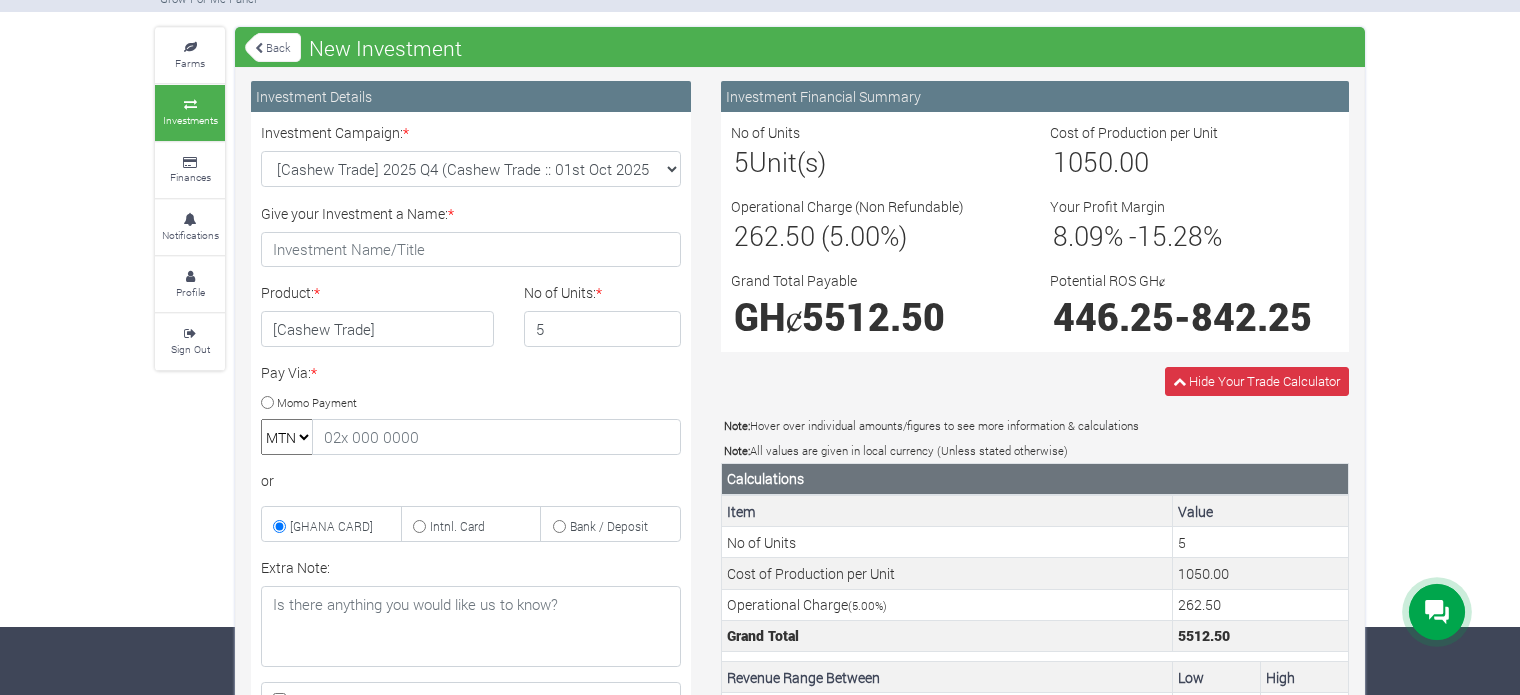 scroll, scrollTop: 52, scrollLeft: 0, axis: vertical 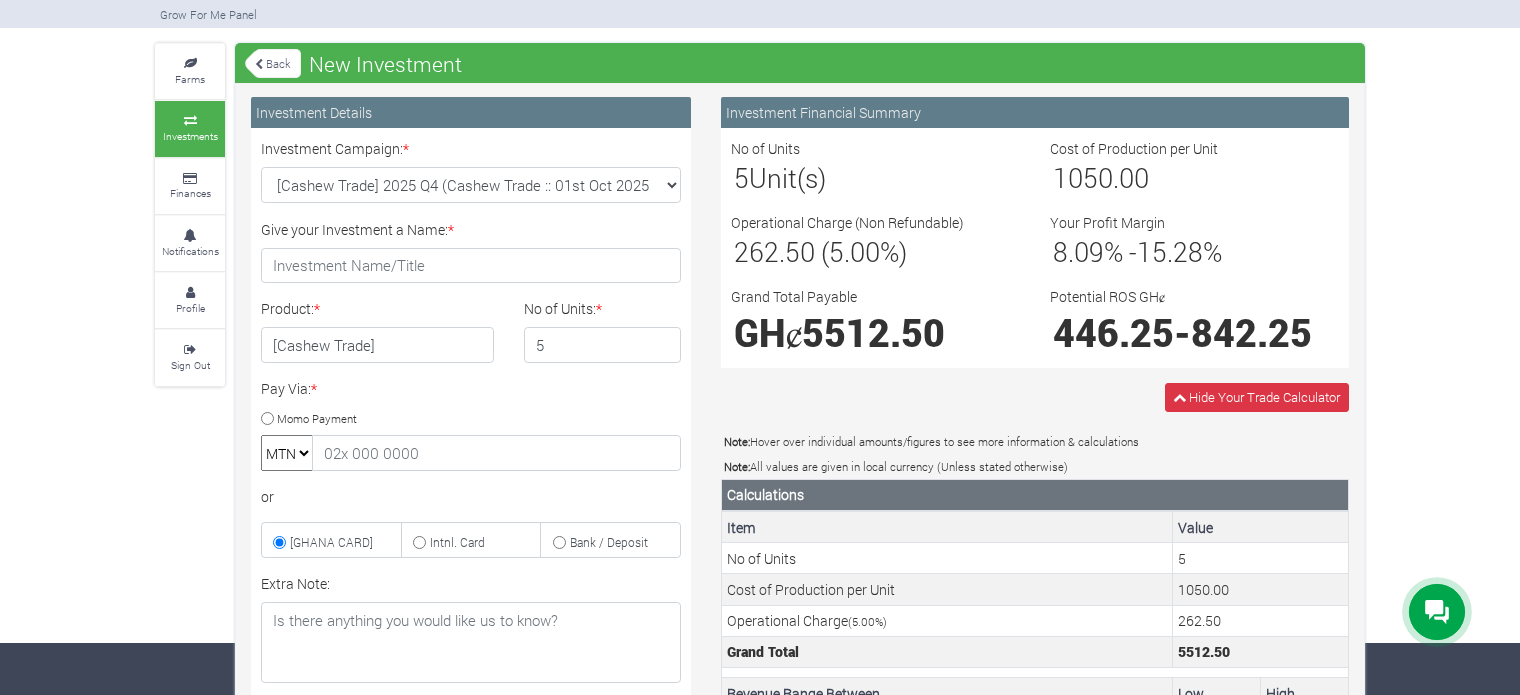 click on "Back" at bounding box center [273, 63] 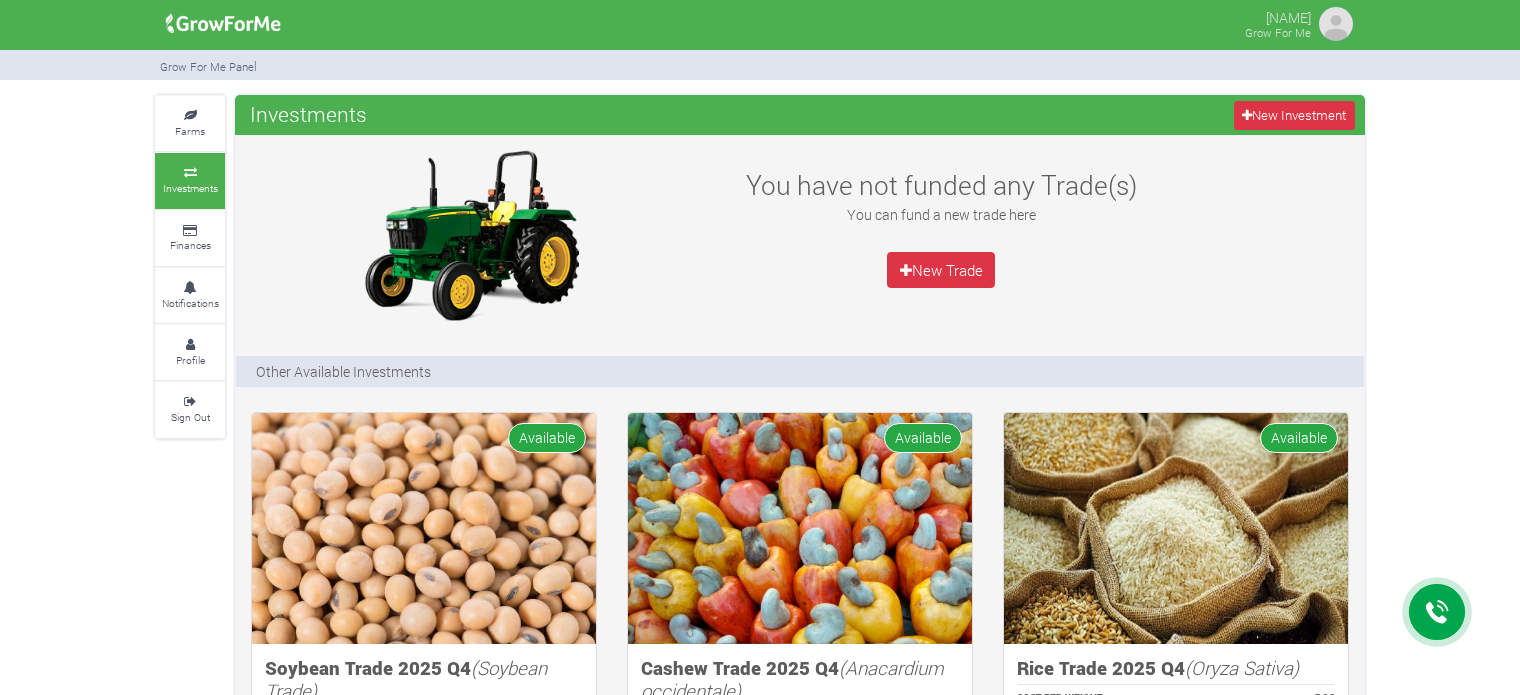 scroll, scrollTop: 0, scrollLeft: 0, axis: both 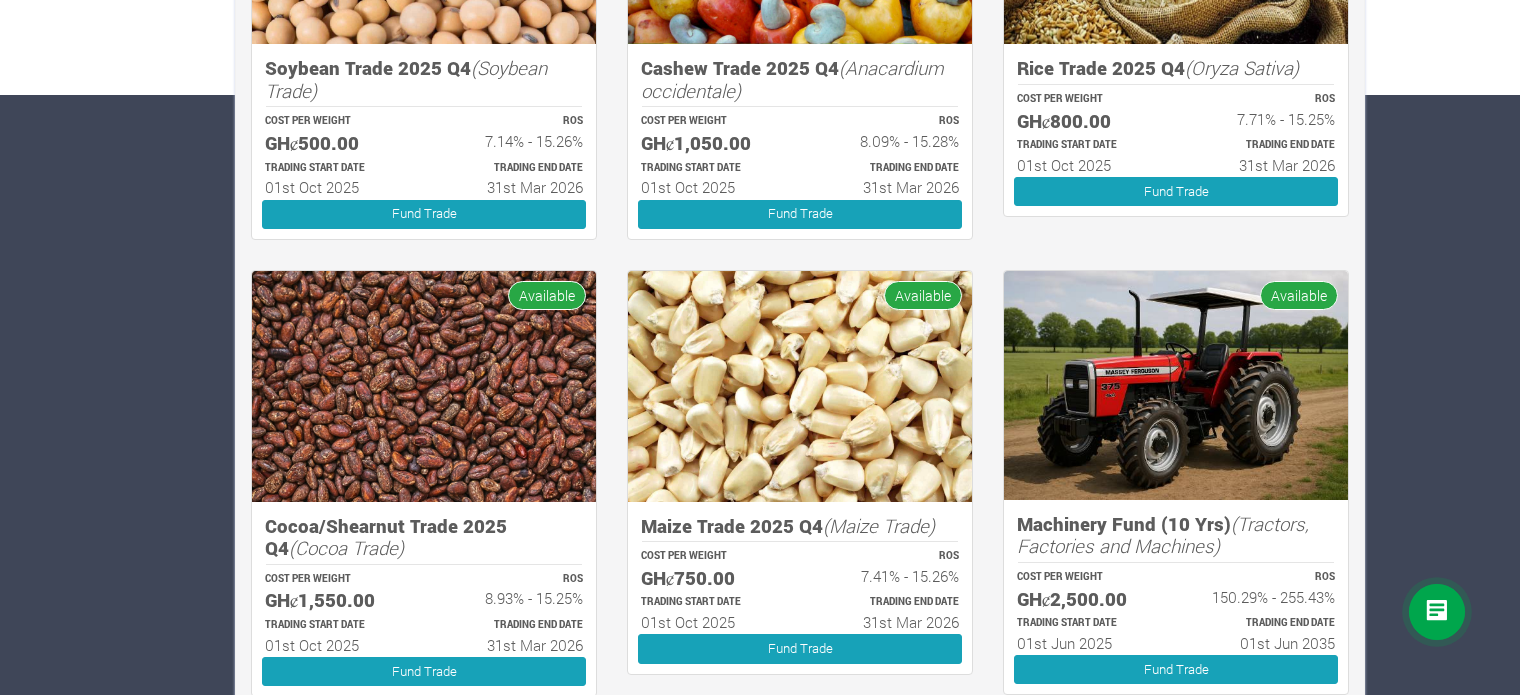 click at bounding box center (424, -72) 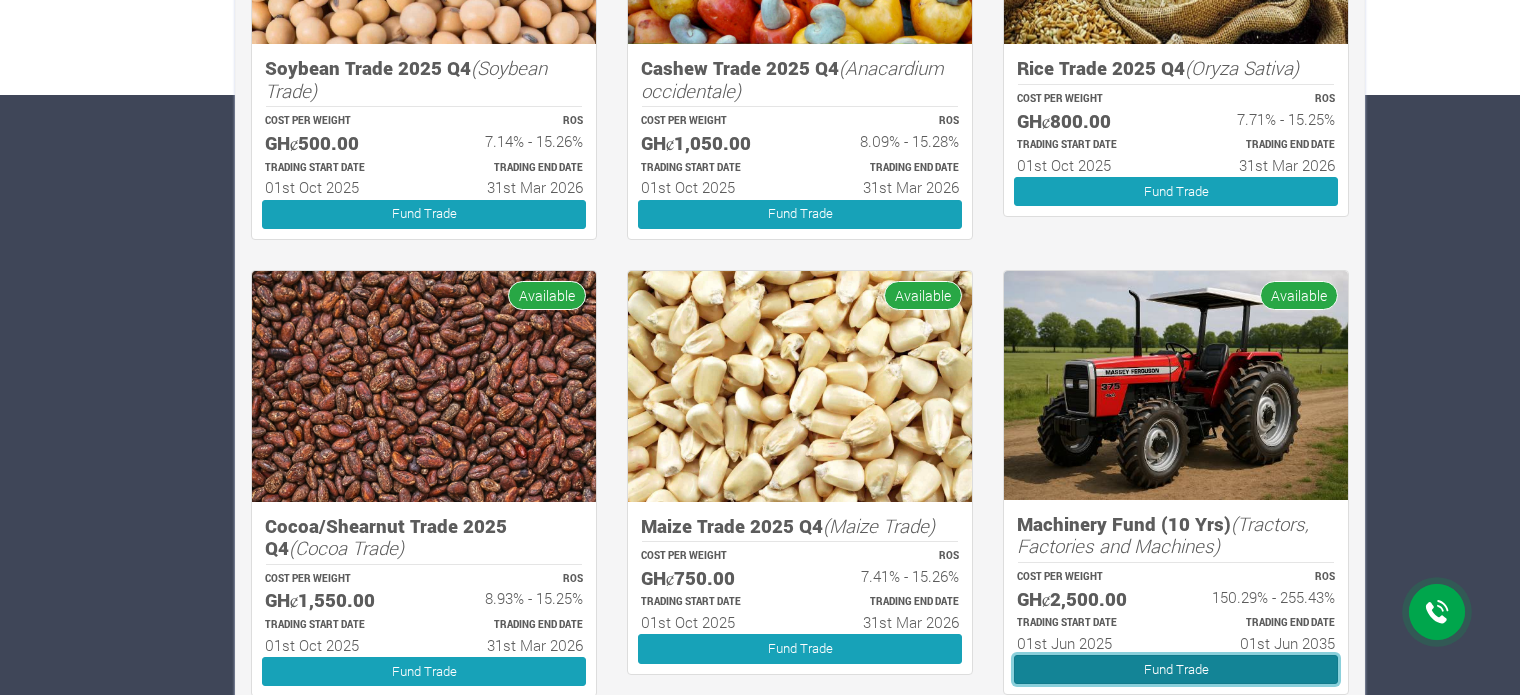click on "Fund Trade" at bounding box center (1176, 669) 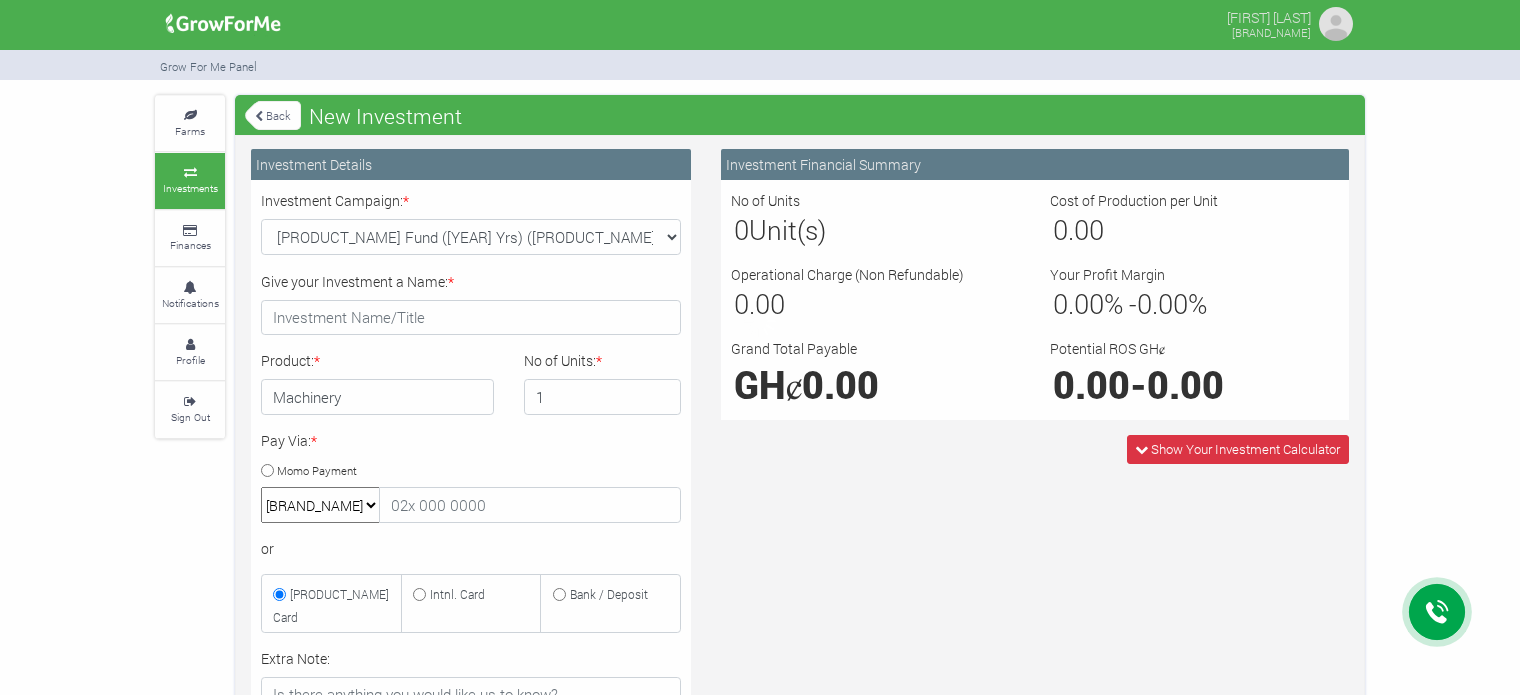 scroll, scrollTop: 0, scrollLeft: 0, axis: both 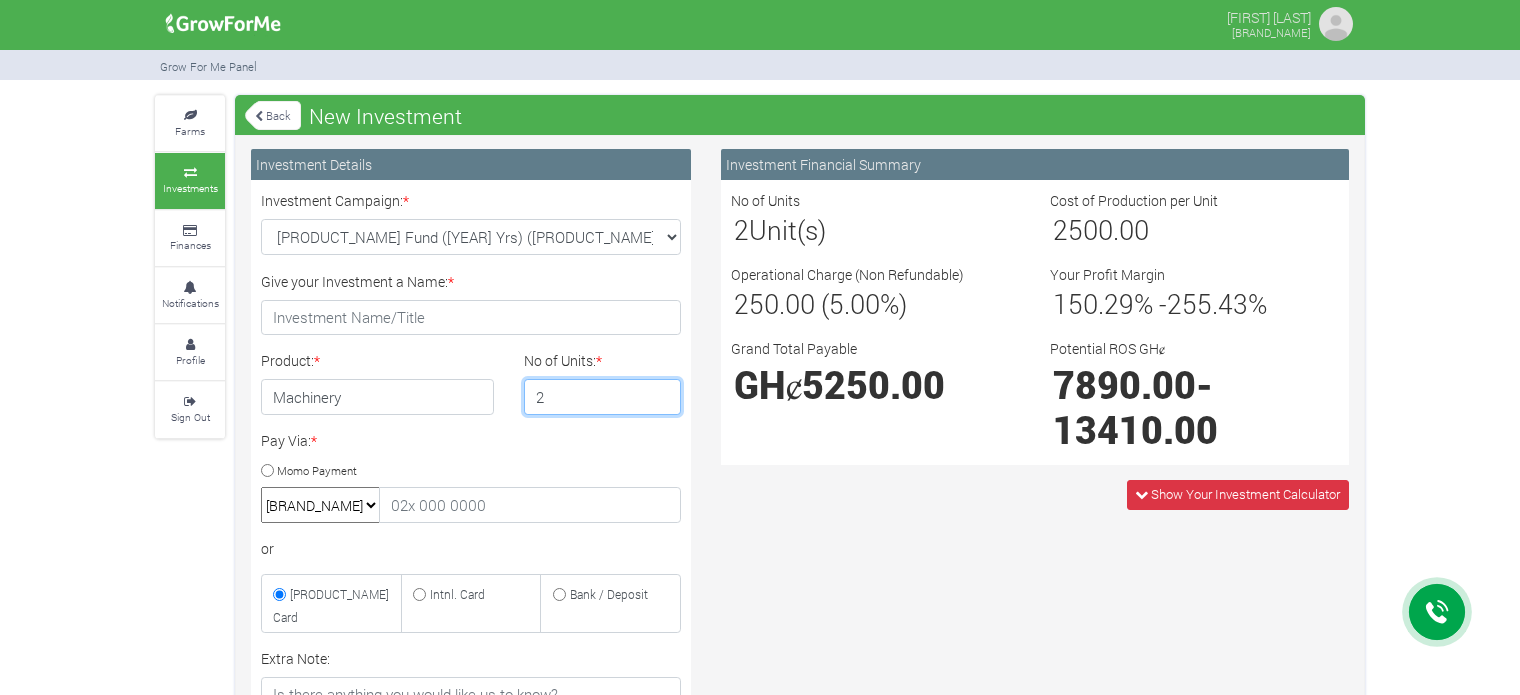 click on "2" at bounding box center (603, 397) 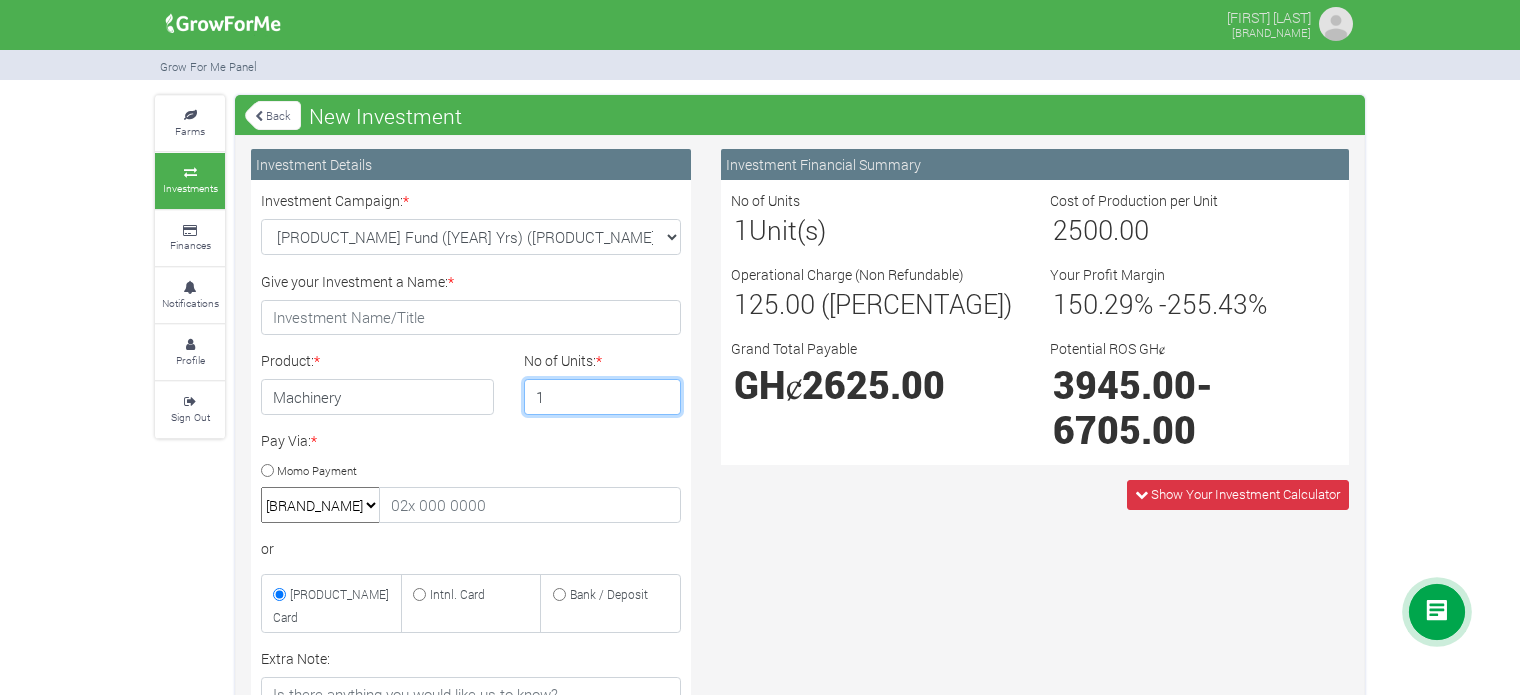 type on "1" 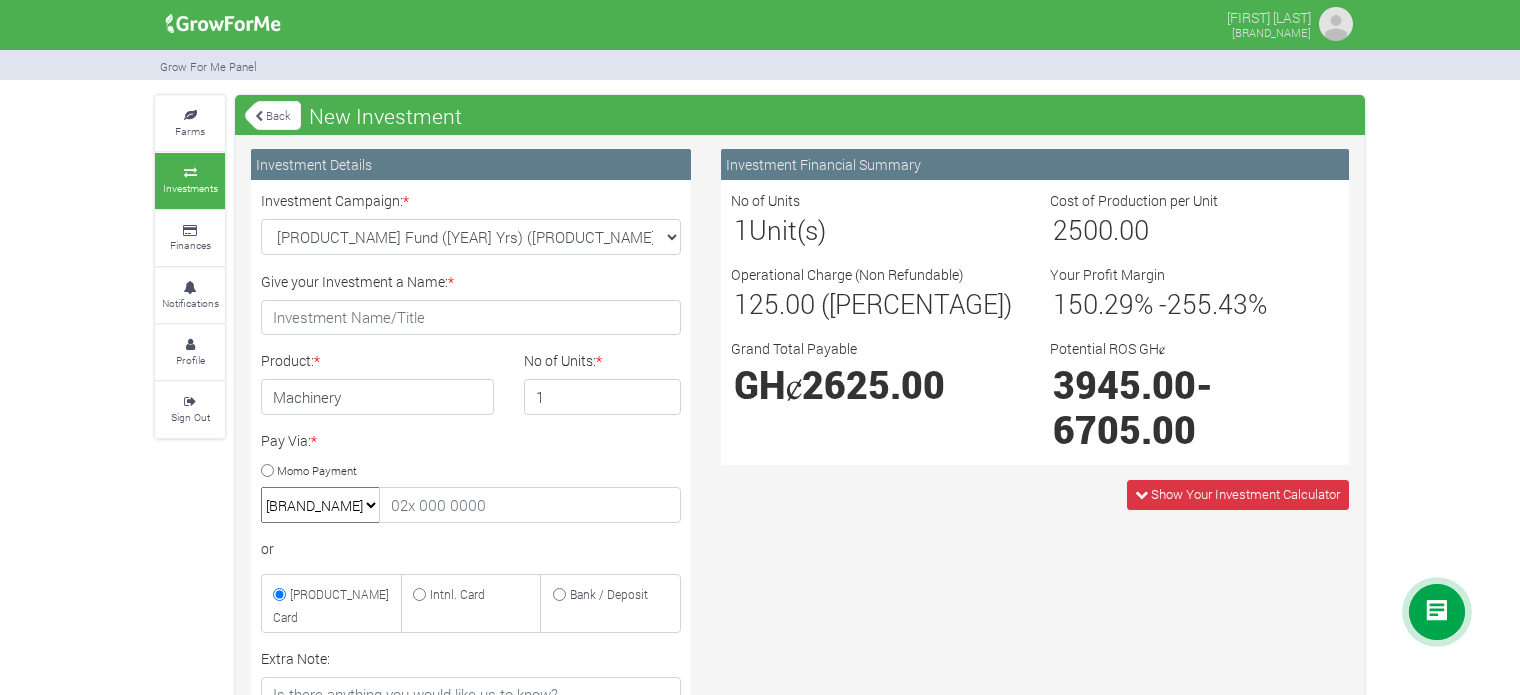 click on "Investment Financial Summary
No of Units
1  Unit(s)
Cost of Production per Unit
2500.00
Operational Charge (Non Refundable)
125.00 (5.00%)
Your Profit Margin
150.29 % -  255.43 %
Grand Total Payable" at bounding box center (1035, 585) 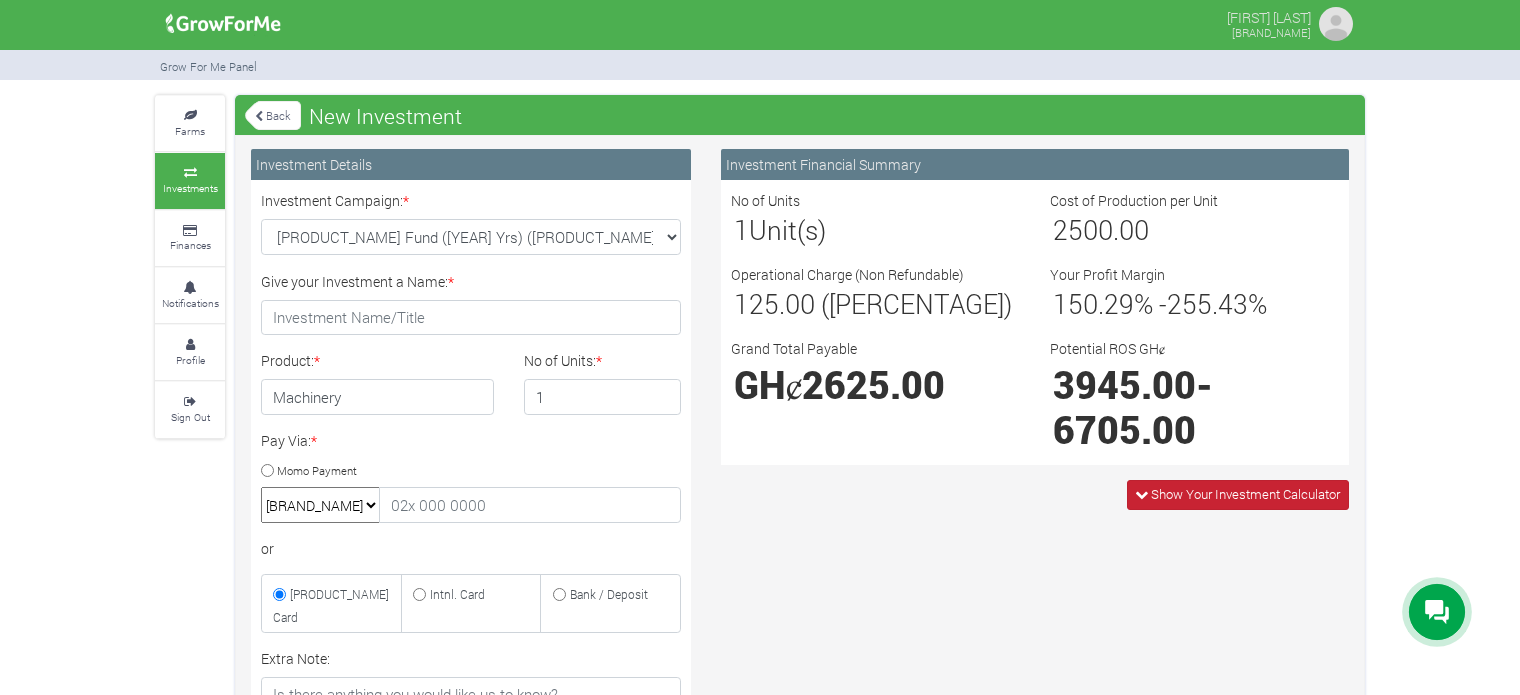 click on "Show Your Investment Calculator" at bounding box center [1245, 494] 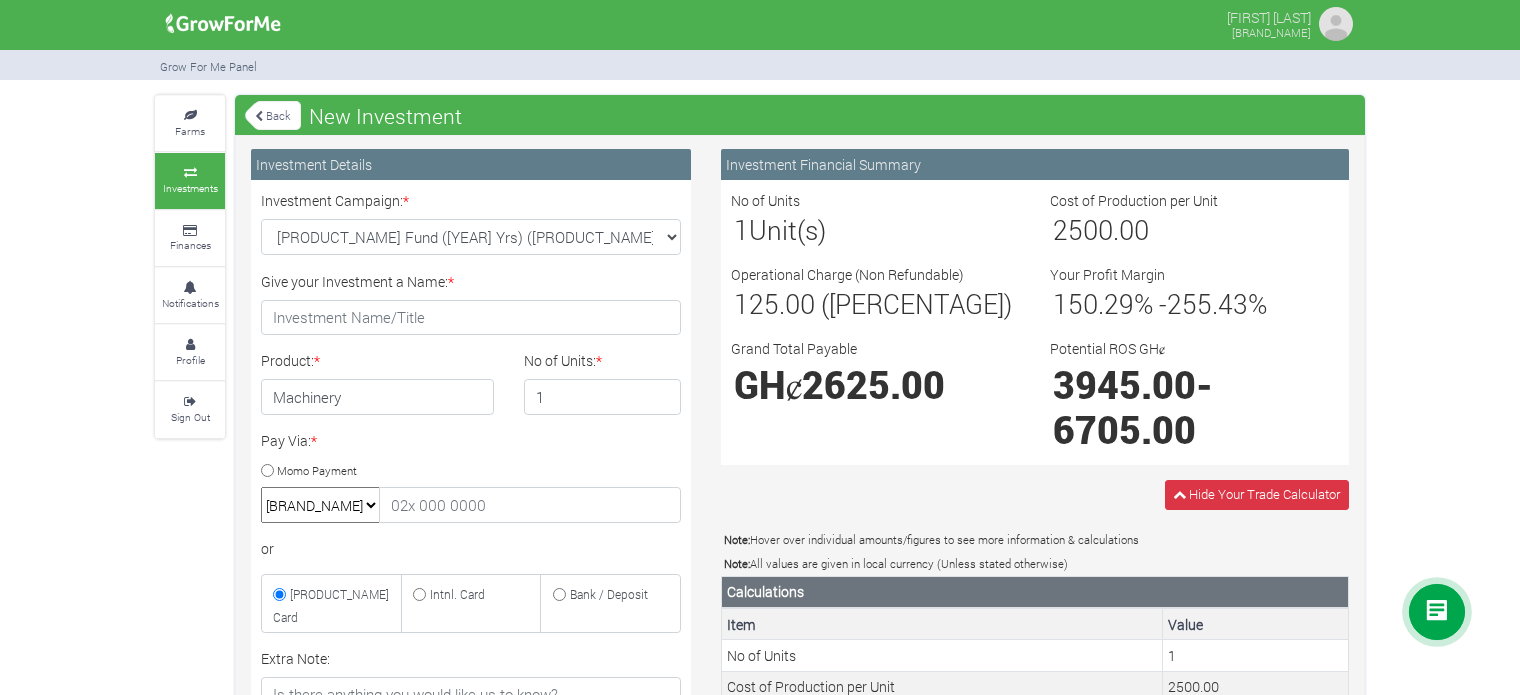 click on "Investment Financial Summary
No of Units
1  Unit(s)
Cost of Production per Unit
2500.00
Operational Charge (Non Refundable)
125.00 (5.00%)
Your Profit Margin
150.29 % -  255.43 %
Grand Total Payable GHȼ  2625.00  -" at bounding box center (1035, 667) 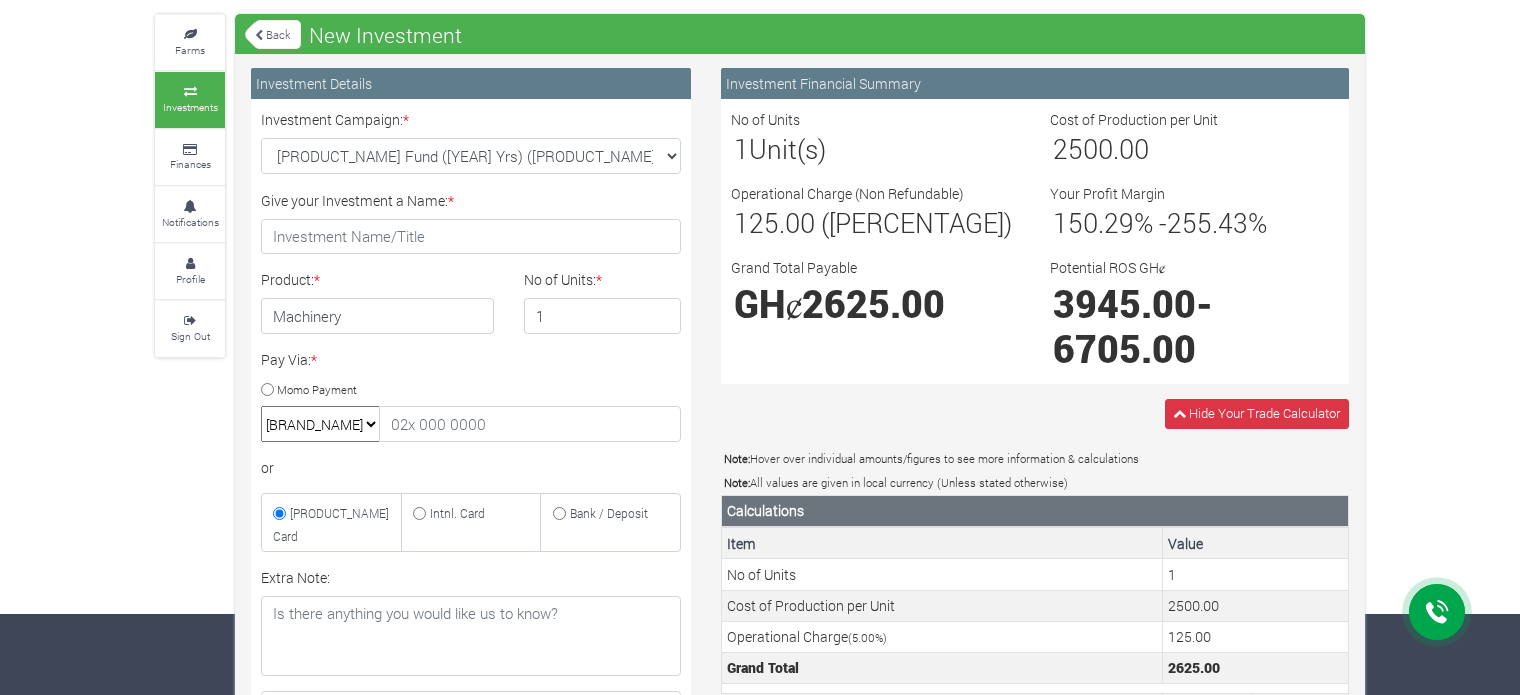 scroll, scrollTop: 80, scrollLeft: 0, axis: vertical 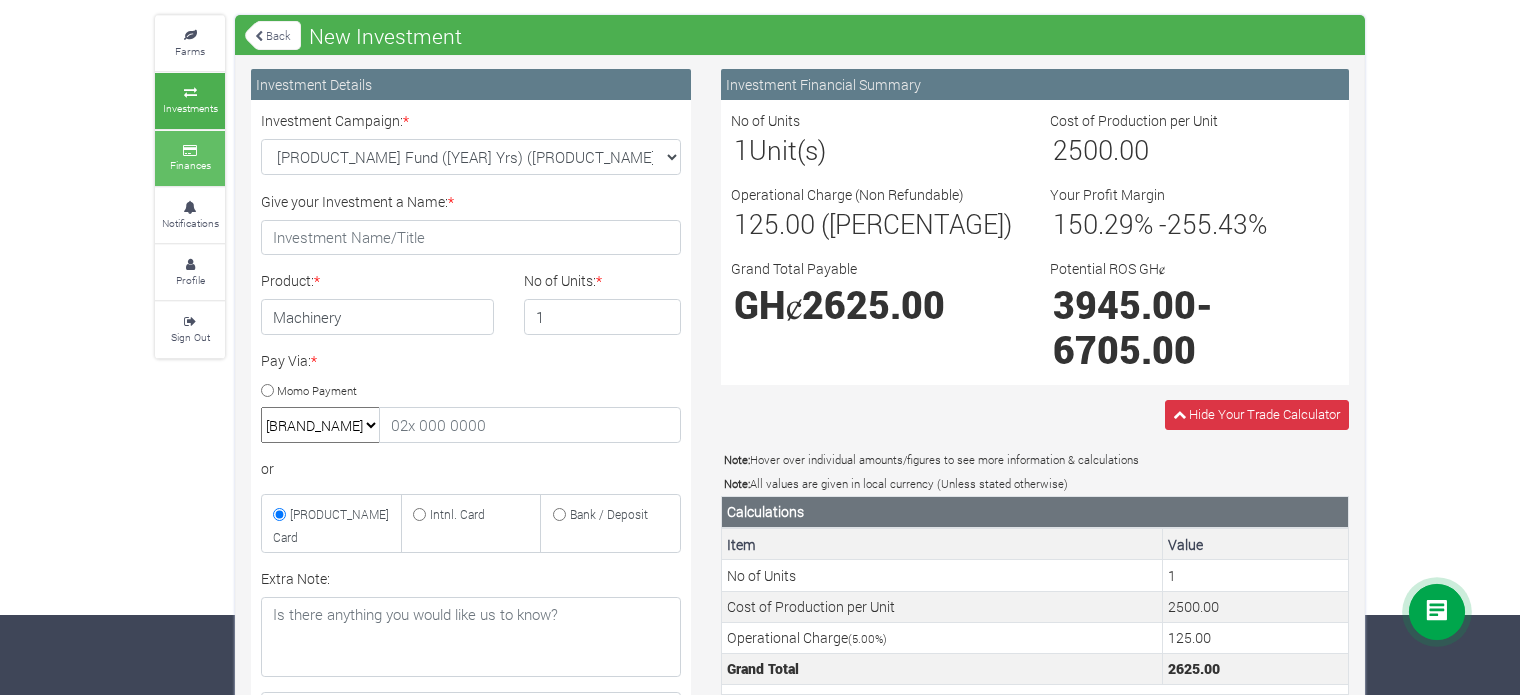 click on "Finances" at bounding box center (190, 158) 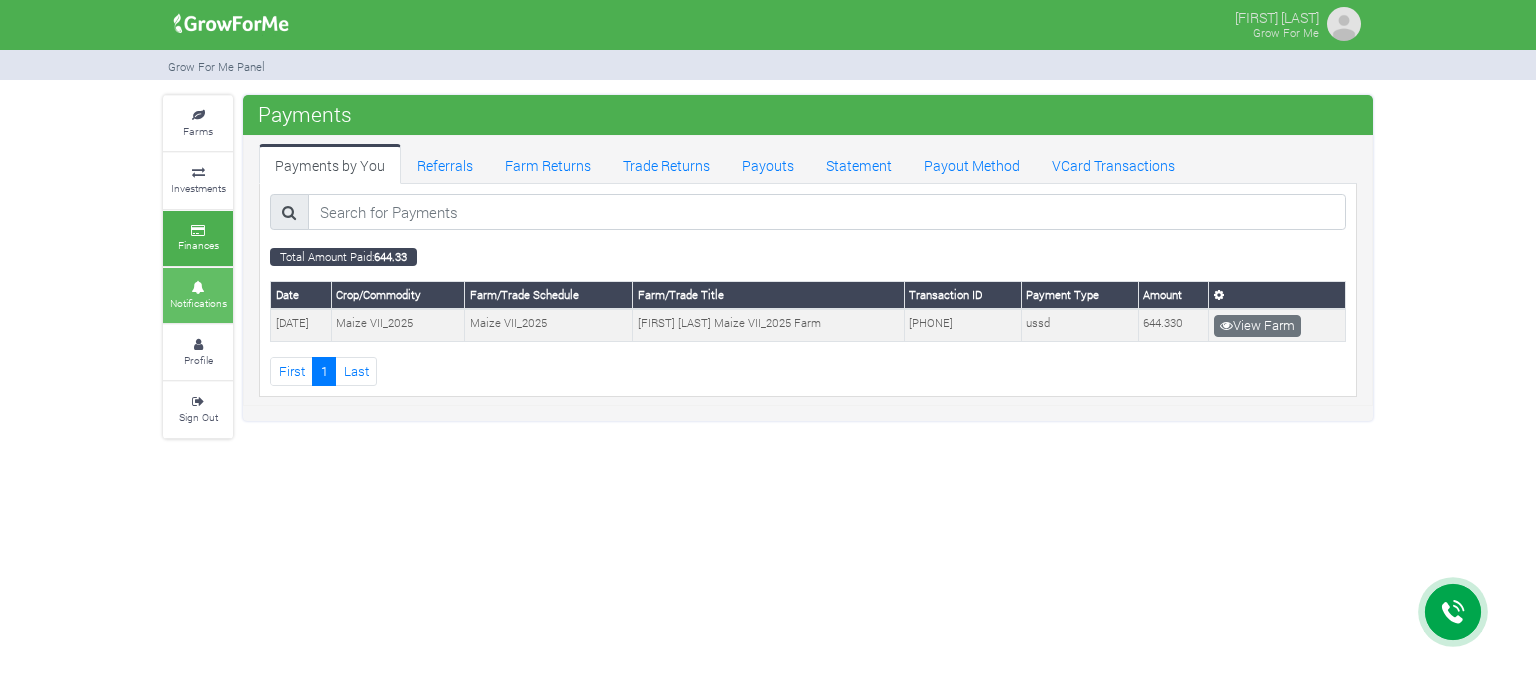 scroll, scrollTop: 0, scrollLeft: 0, axis: both 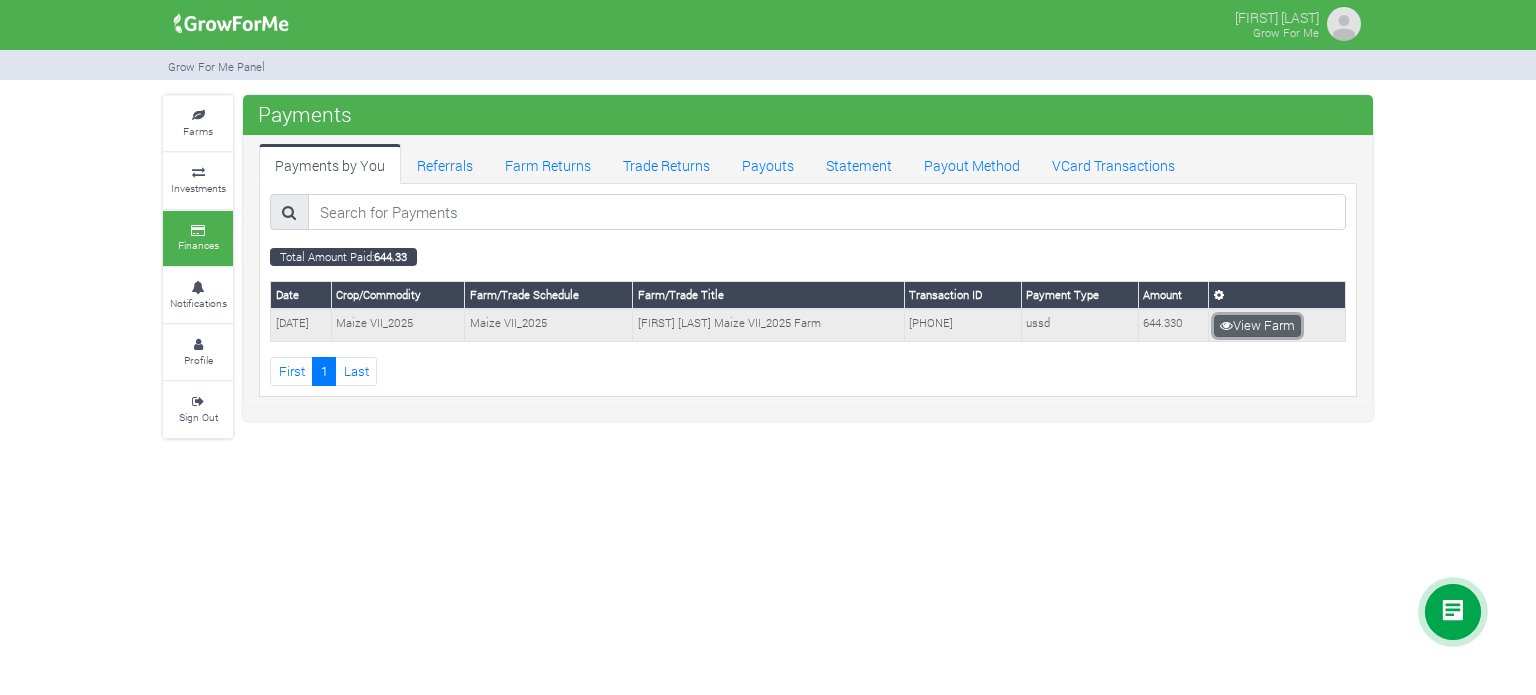 click on "View Farm" at bounding box center (1257, 326) 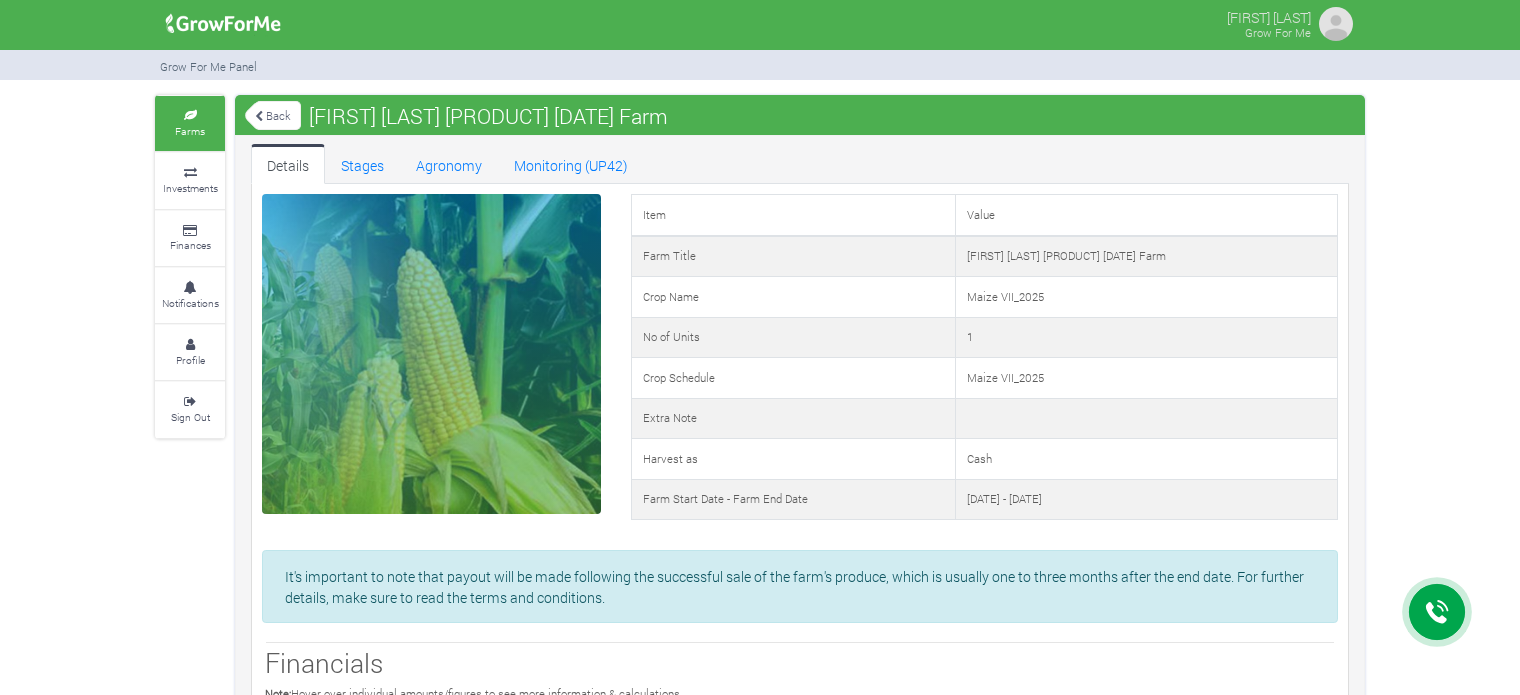 scroll, scrollTop: 0, scrollLeft: 0, axis: both 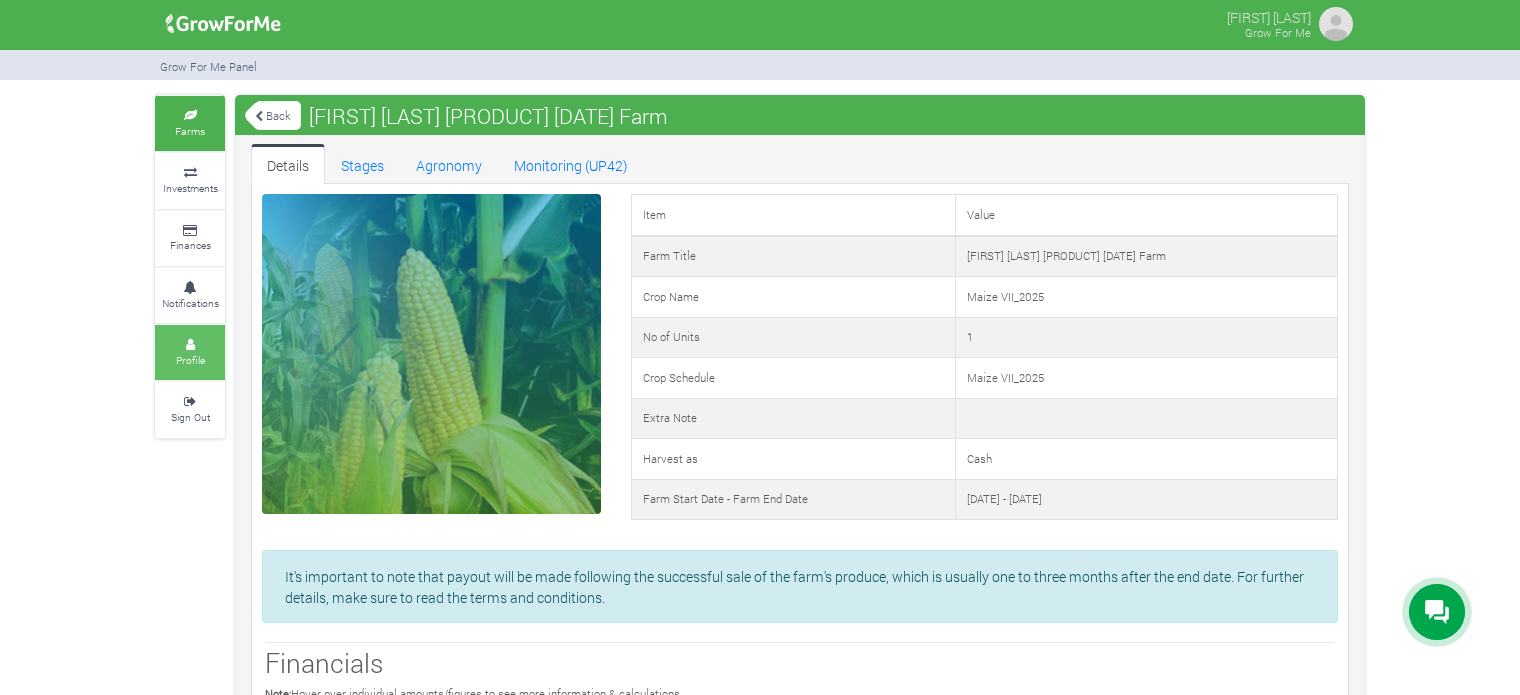 click on "Profile" at bounding box center [190, 352] 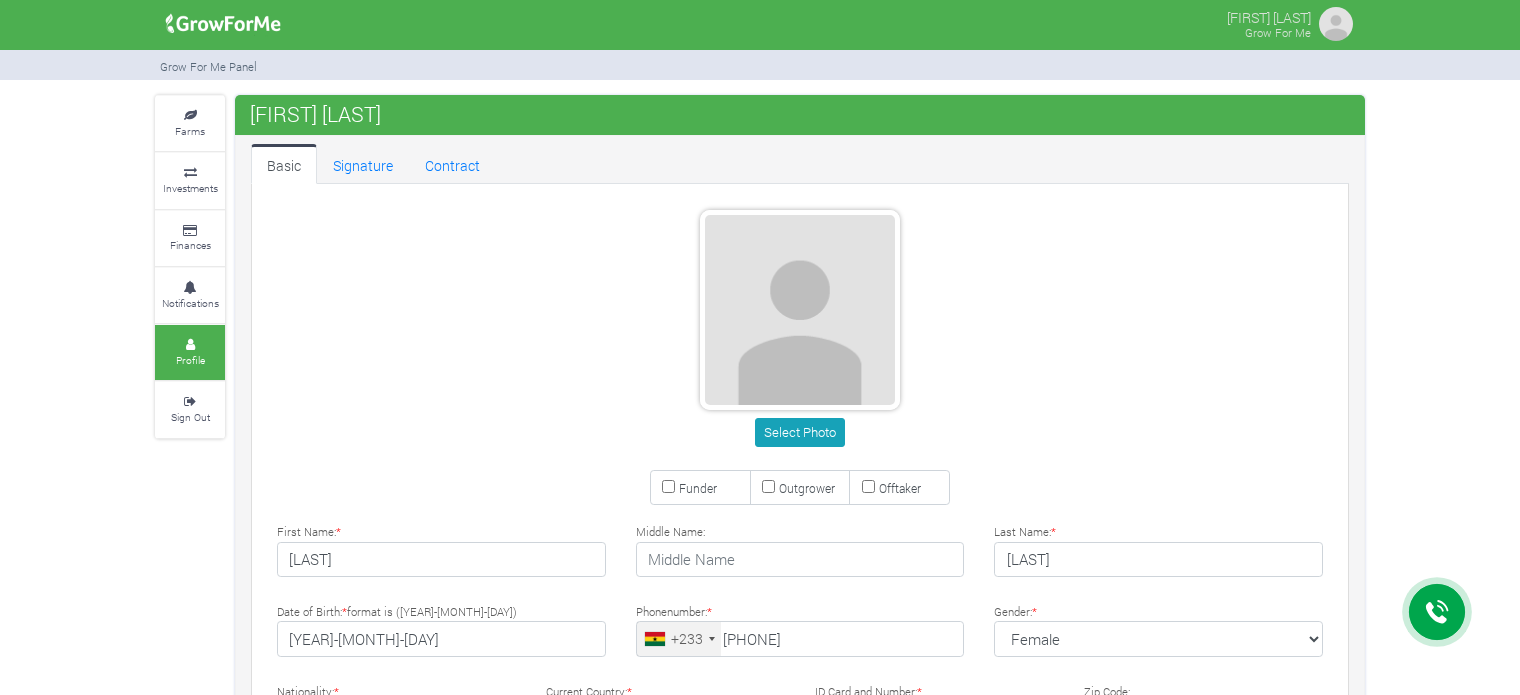 scroll, scrollTop: 0, scrollLeft: 0, axis: both 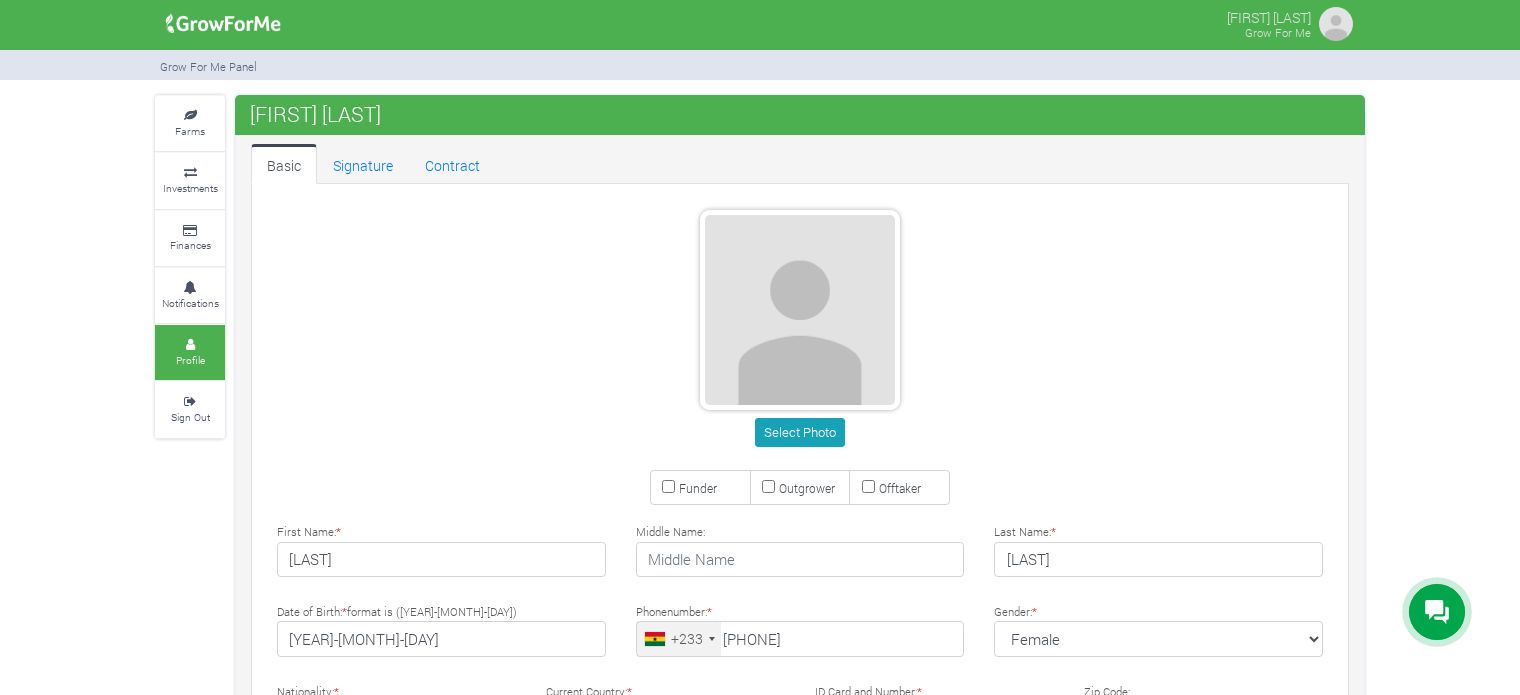 click on "Select Photo" at bounding box center [800, 332] 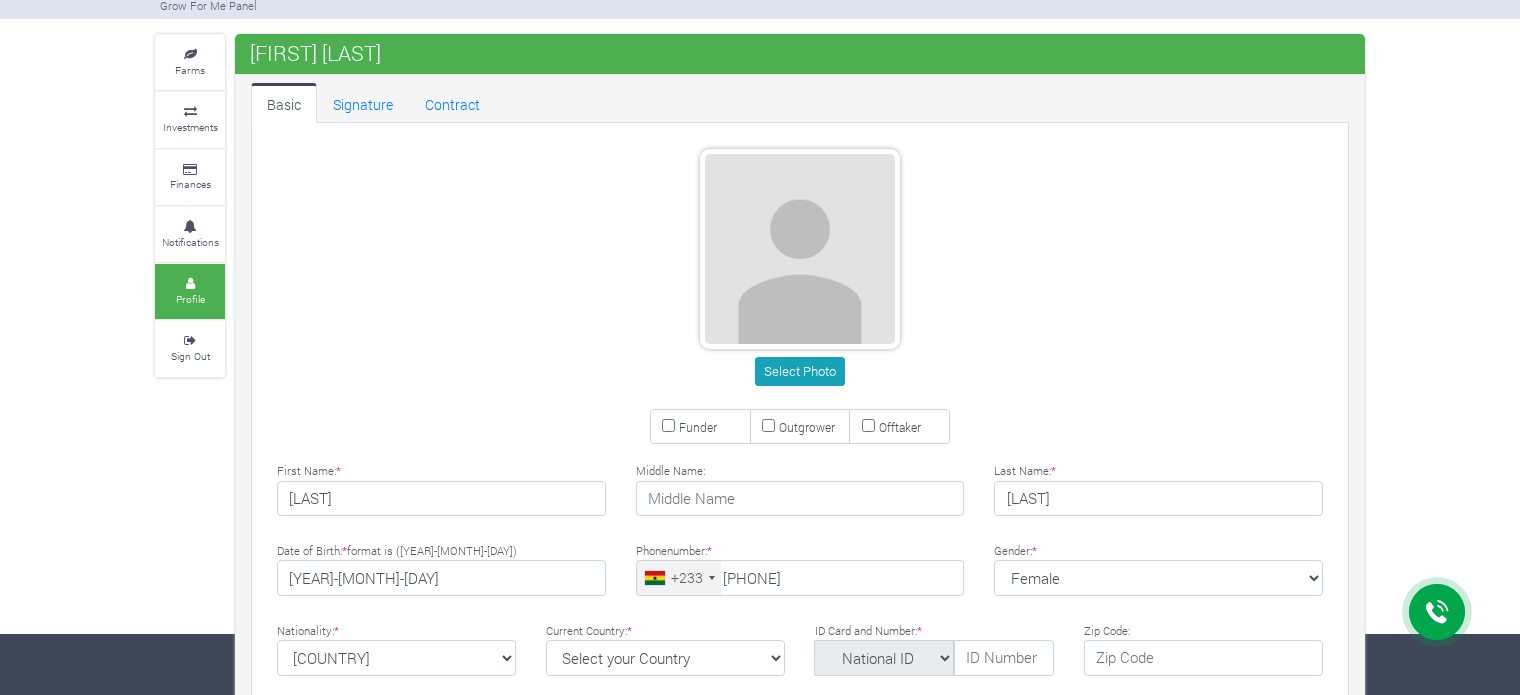 scroll, scrollTop: 0, scrollLeft: 0, axis: both 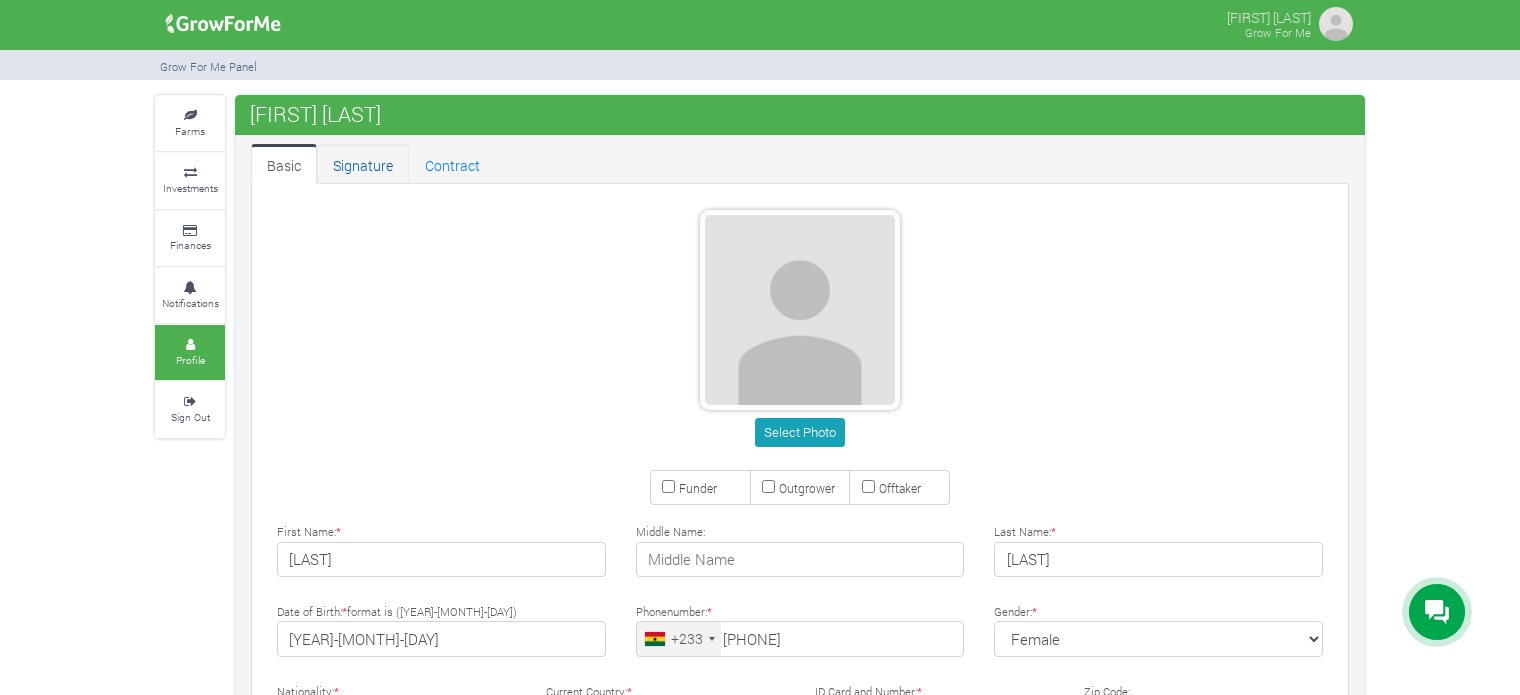 click on "Signature" at bounding box center (363, 164) 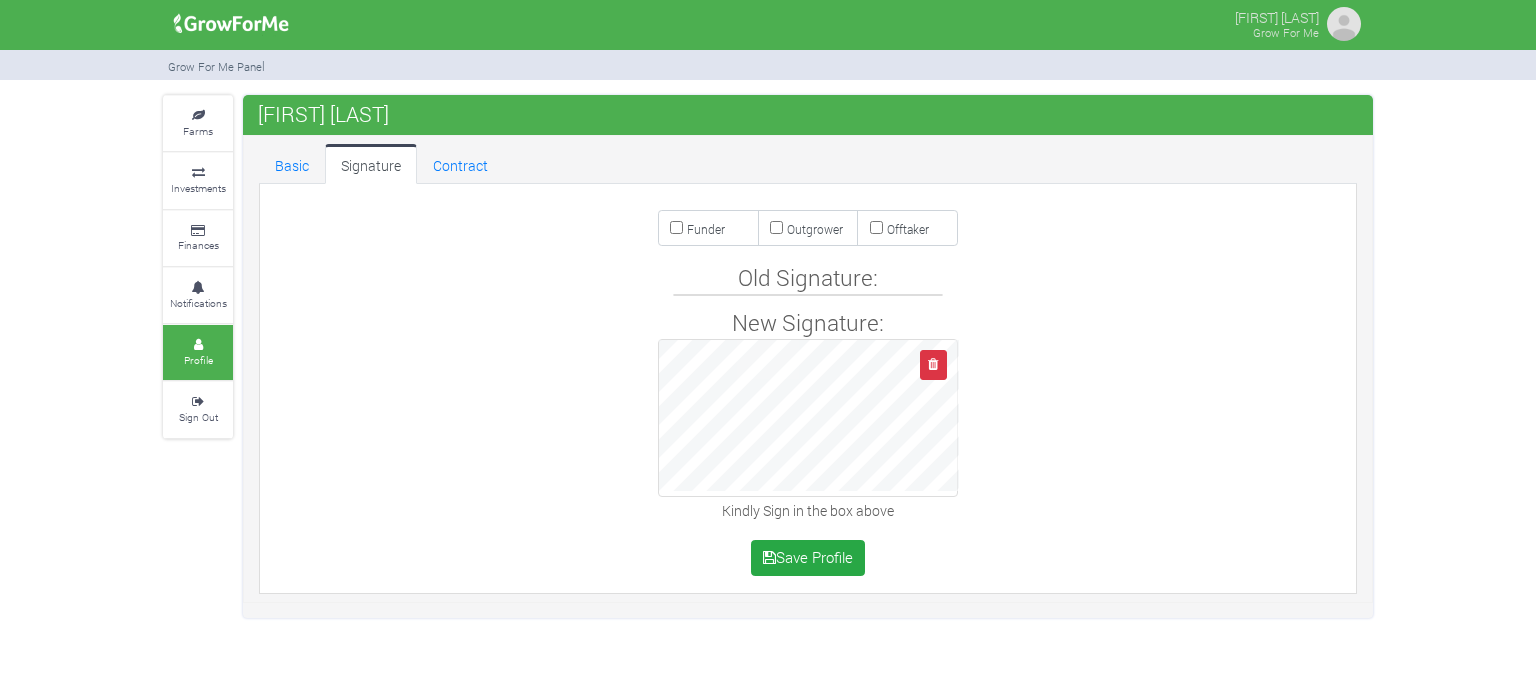 scroll, scrollTop: 0, scrollLeft: 0, axis: both 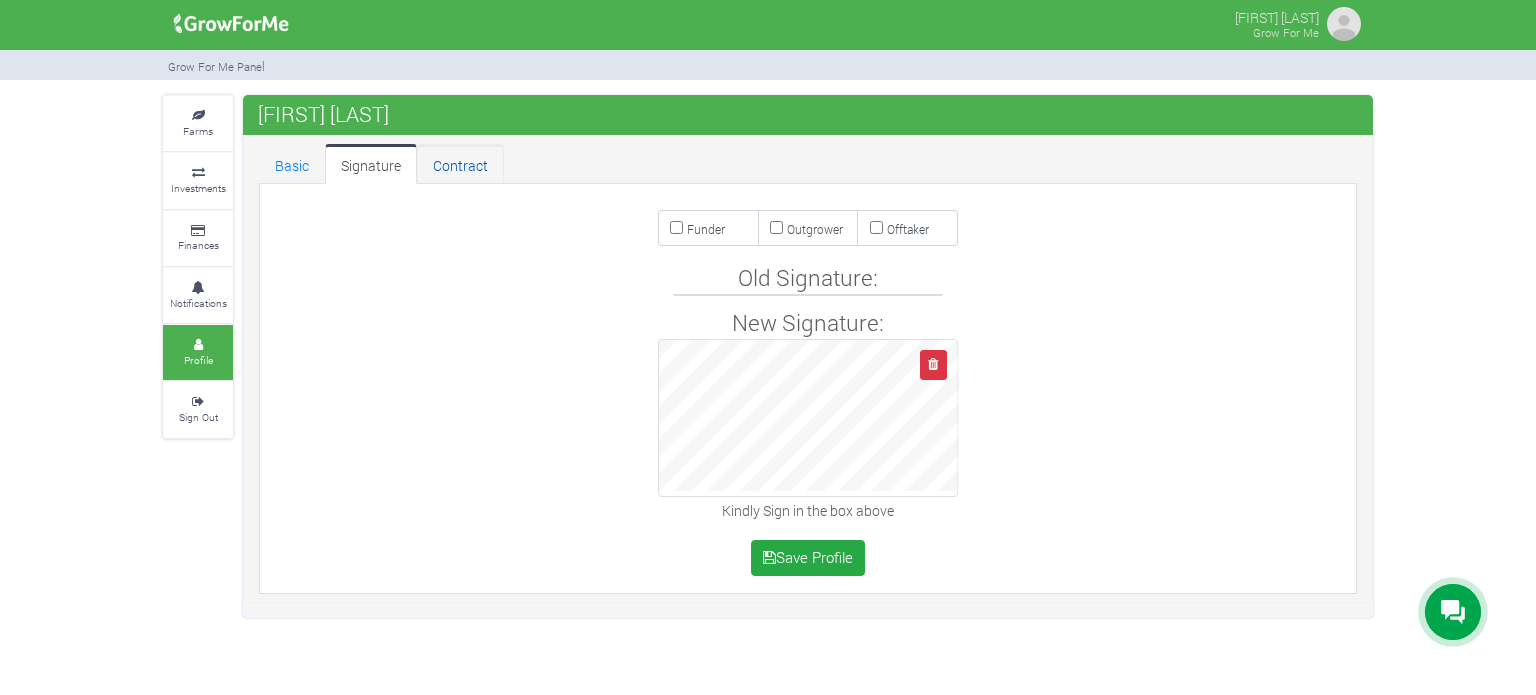 click on "Contract" at bounding box center (460, 164) 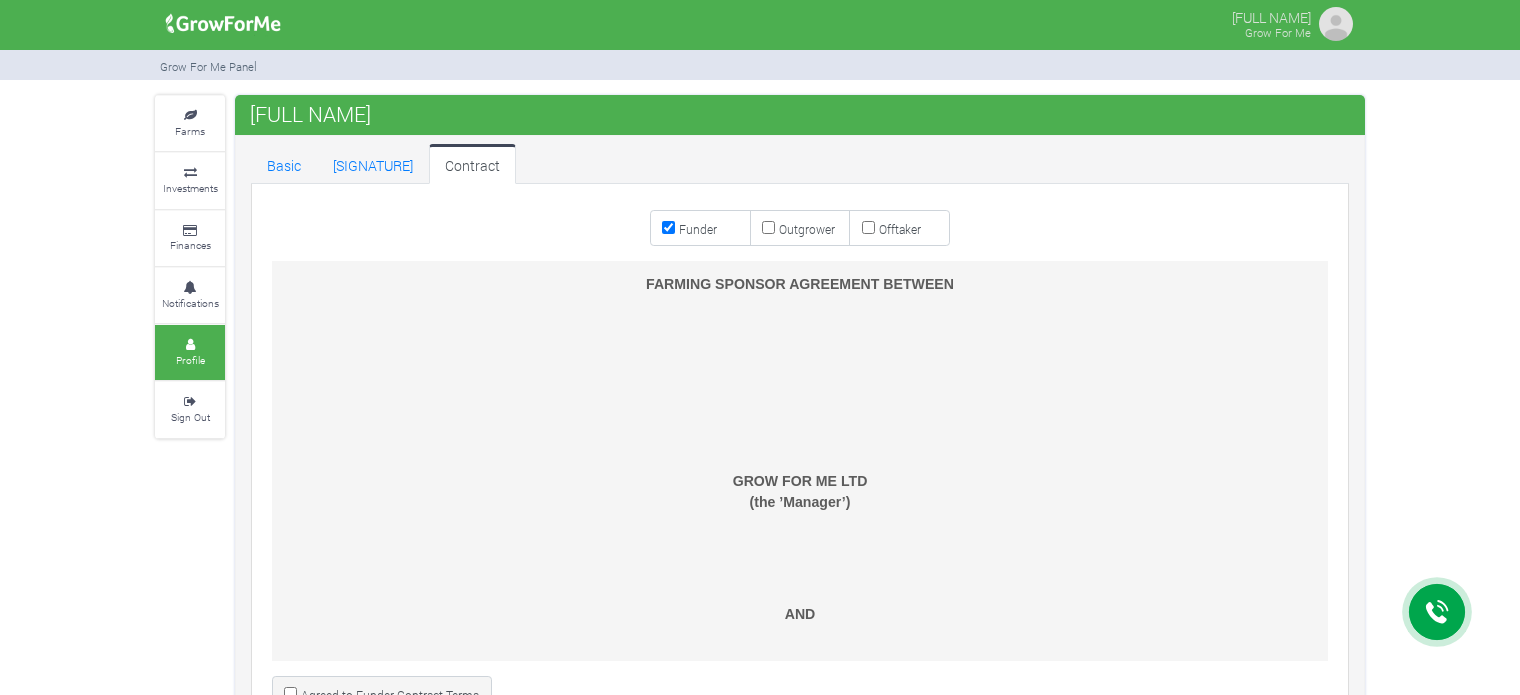 scroll, scrollTop: 0, scrollLeft: 0, axis: both 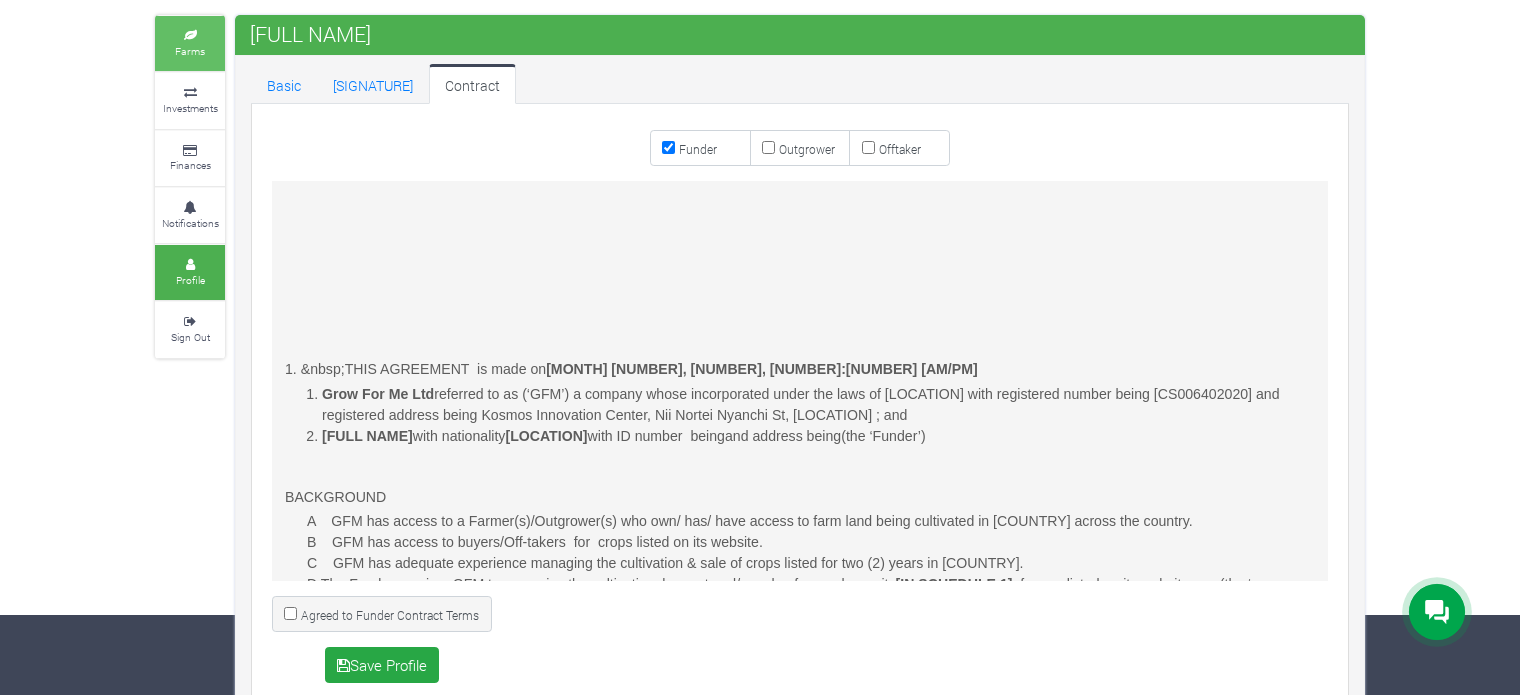 click on "Farms" at bounding box center (190, 51) 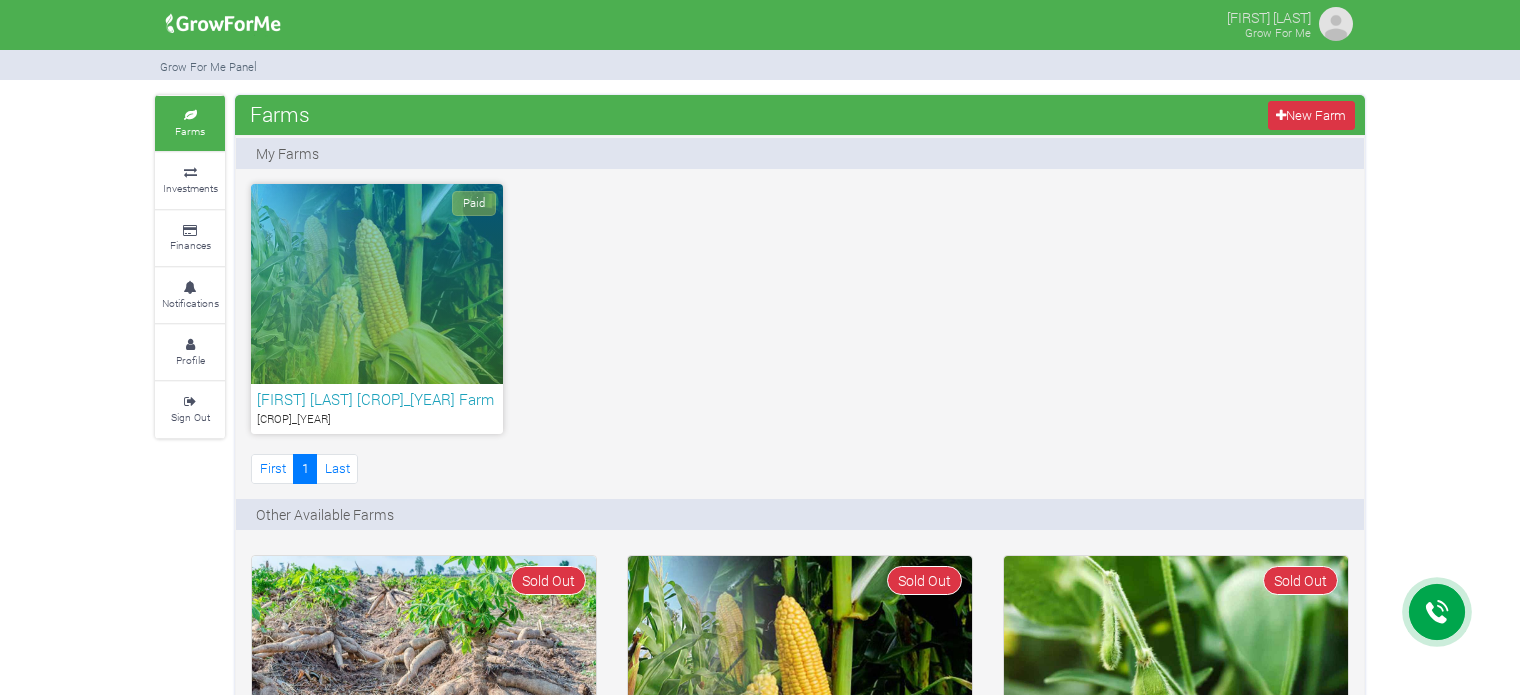 scroll, scrollTop: 0, scrollLeft: 0, axis: both 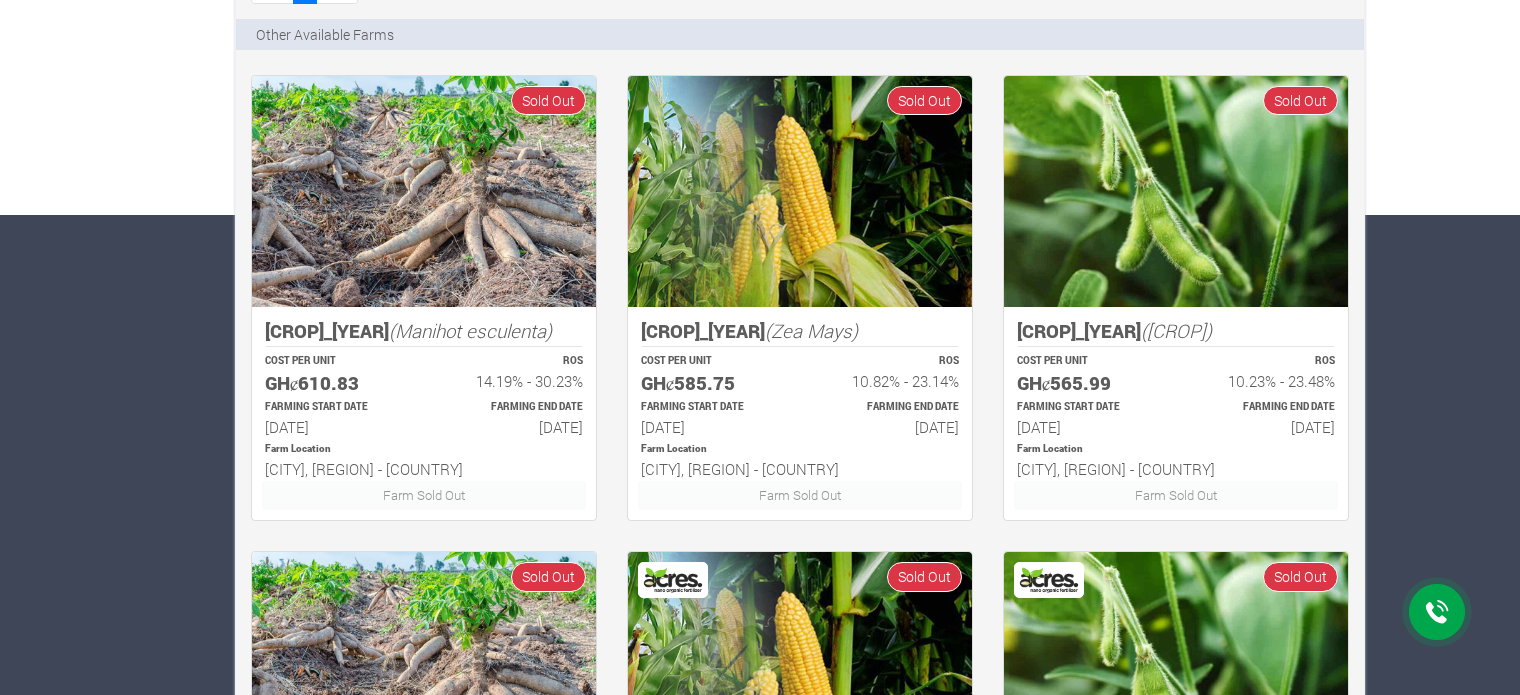click at bounding box center (424, 191) 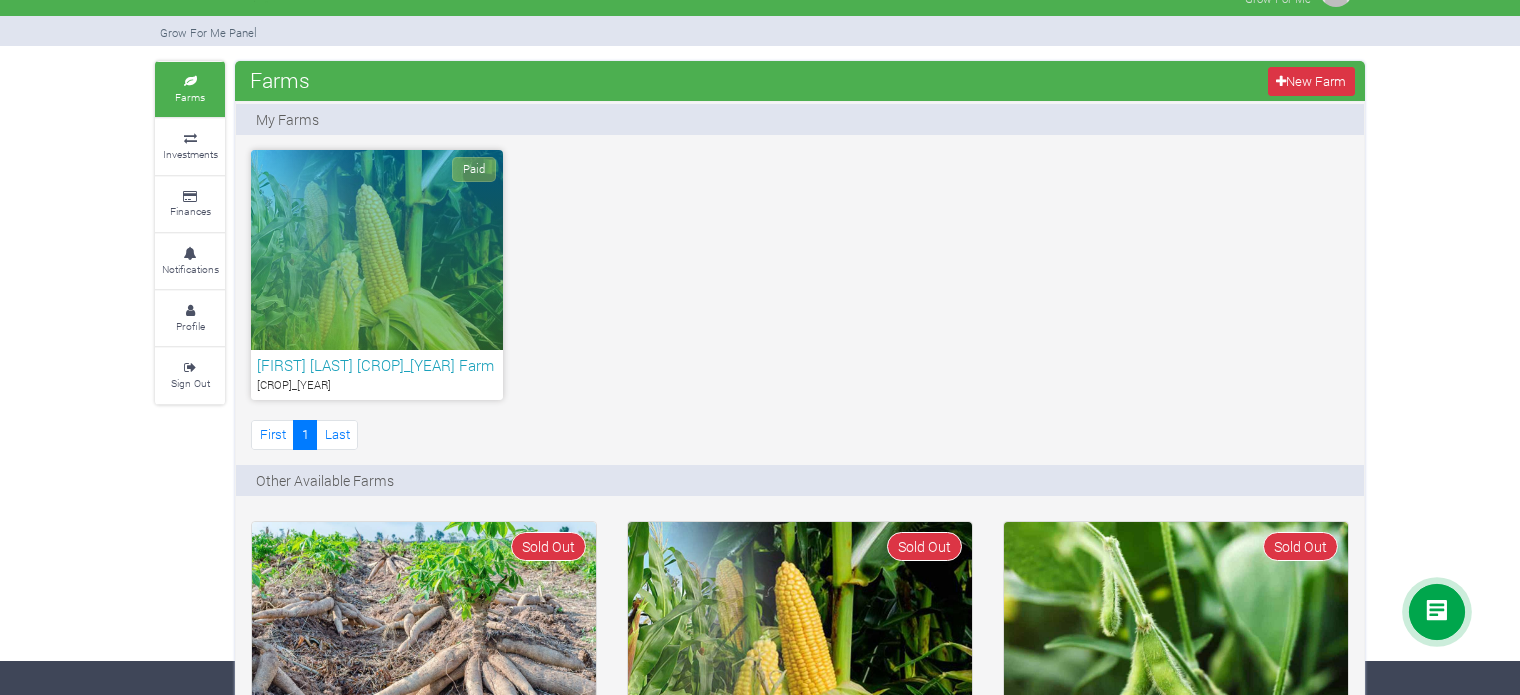 scroll, scrollTop: 0, scrollLeft: 0, axis: both 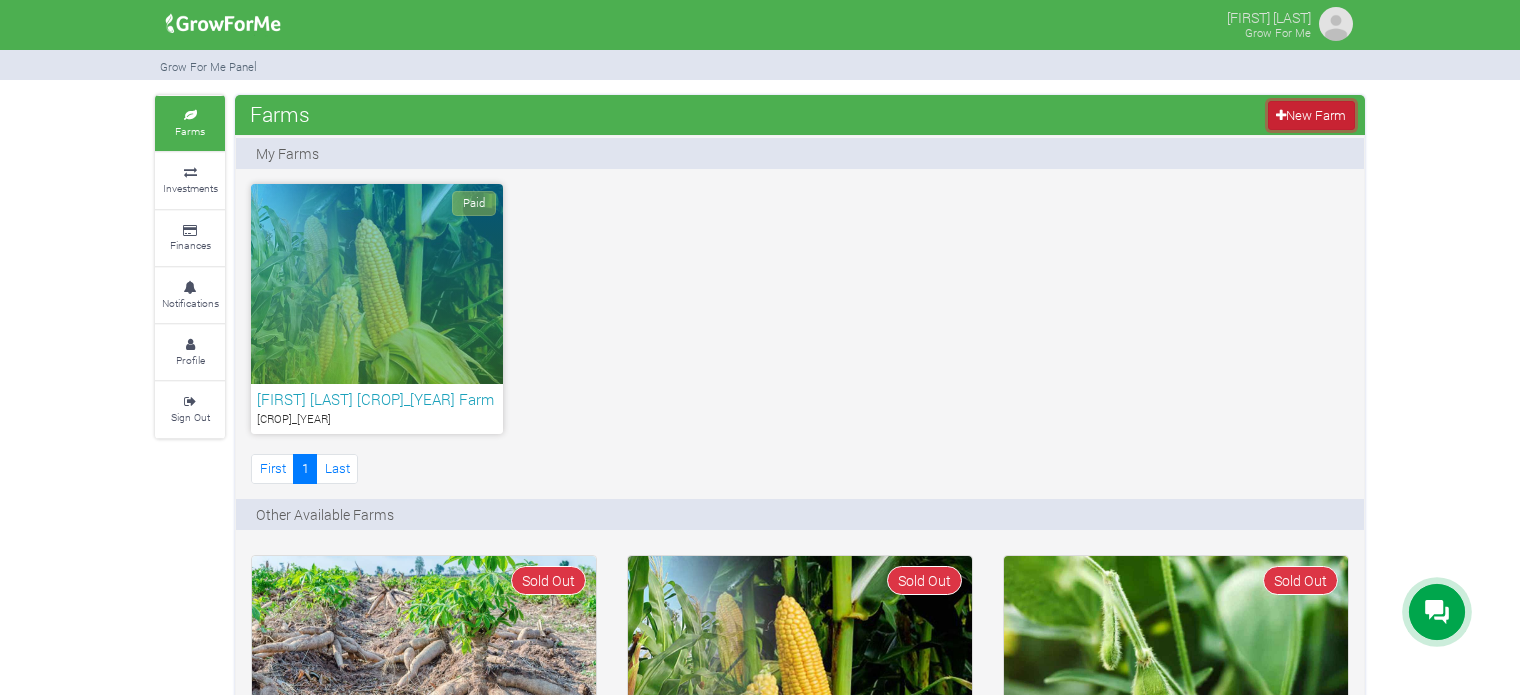 click on "New Farm" at bounding box center (1311, 115) 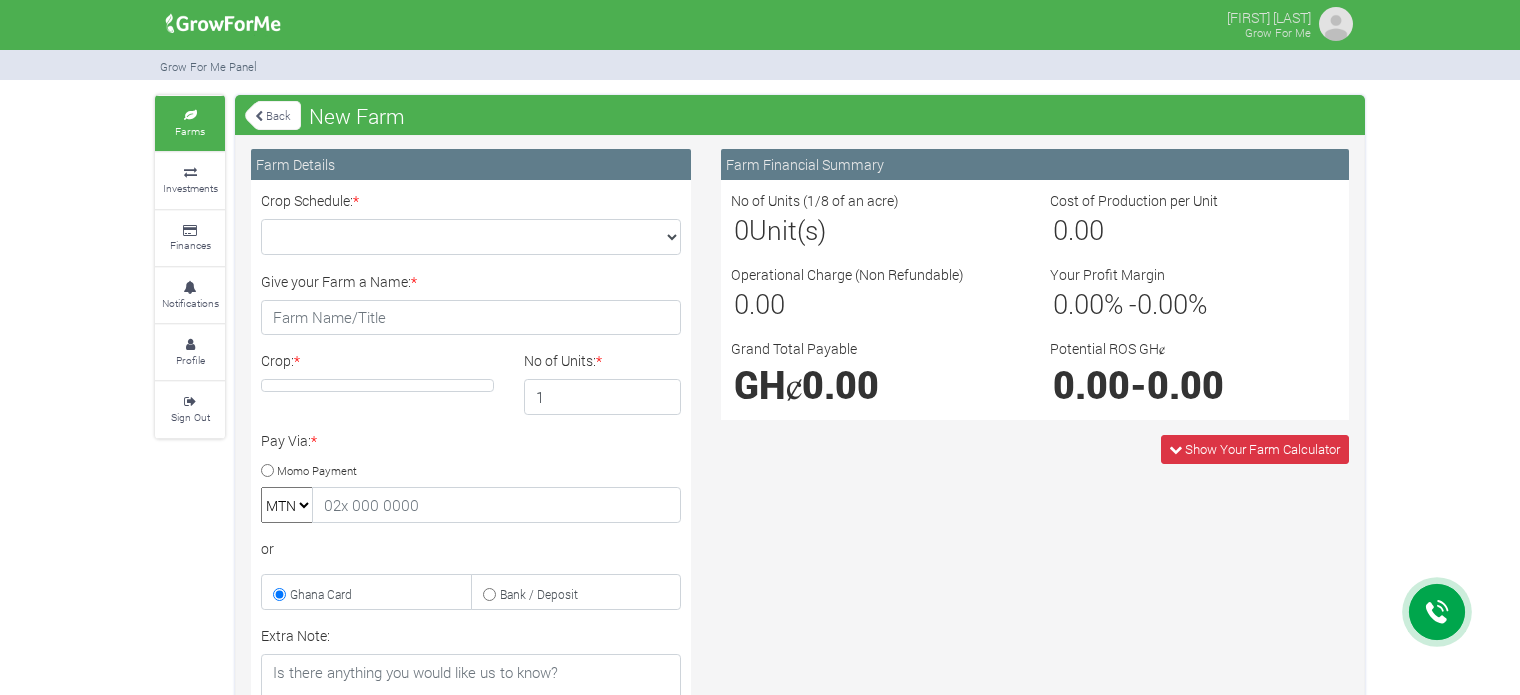 scroll, scrollTop: 0, scrollLeft: 0, axis: both 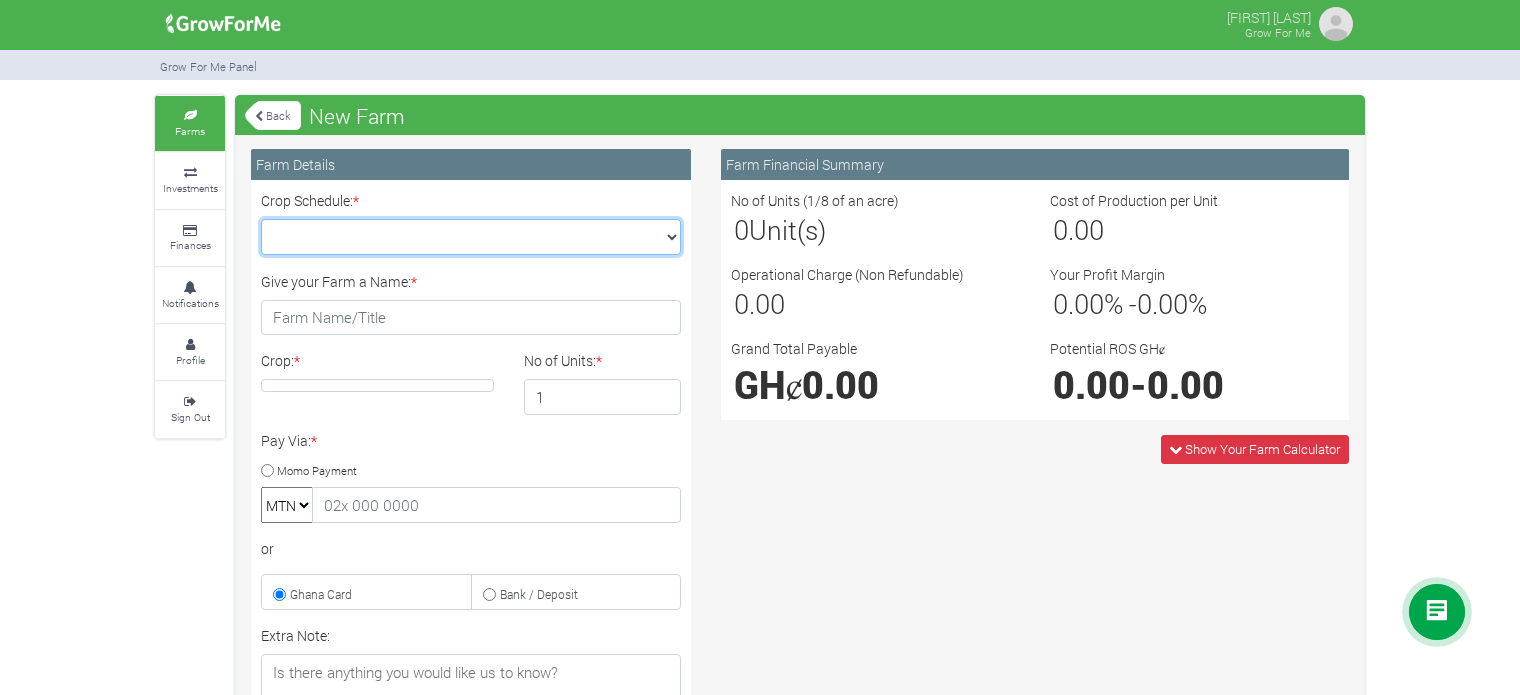 click on "Crop Schedule:  *" at bounding box center [471, 237] 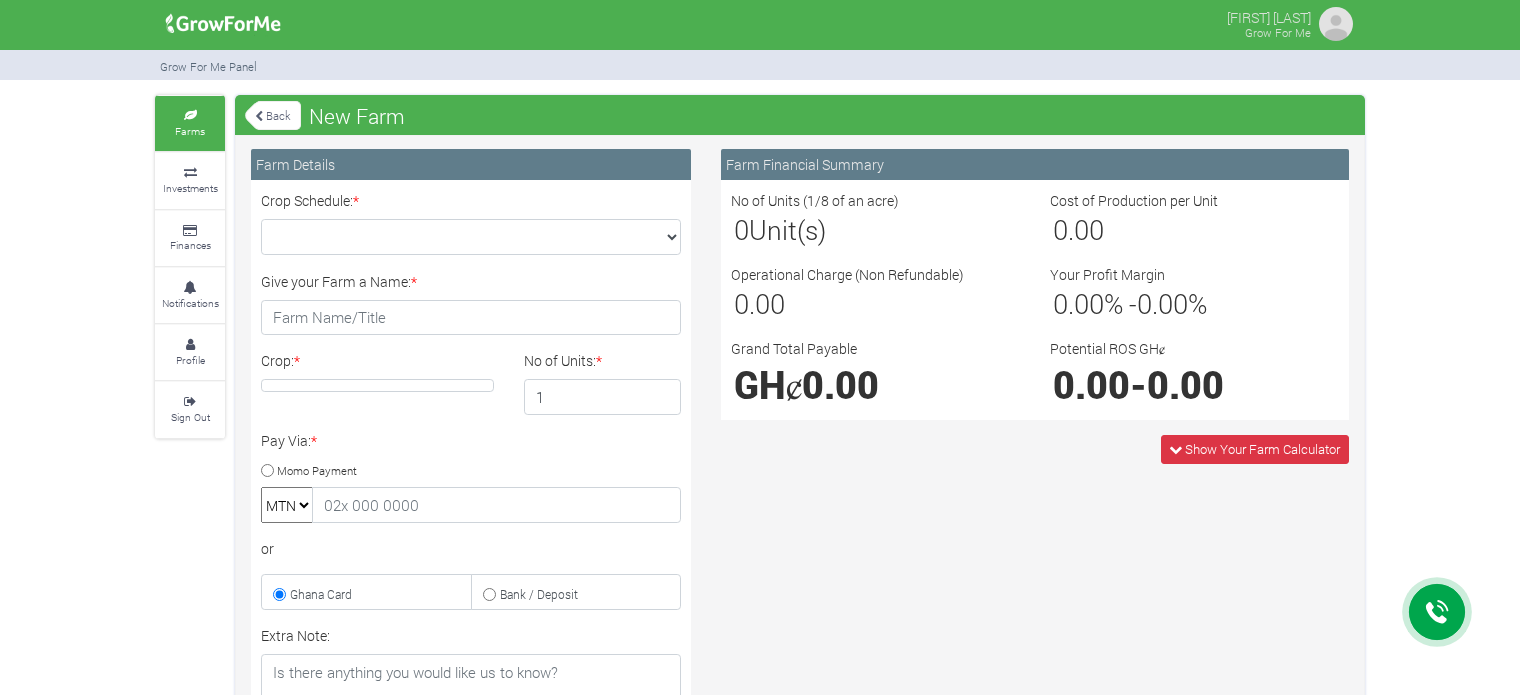 click on "Back" at bounding box center [273, 115] 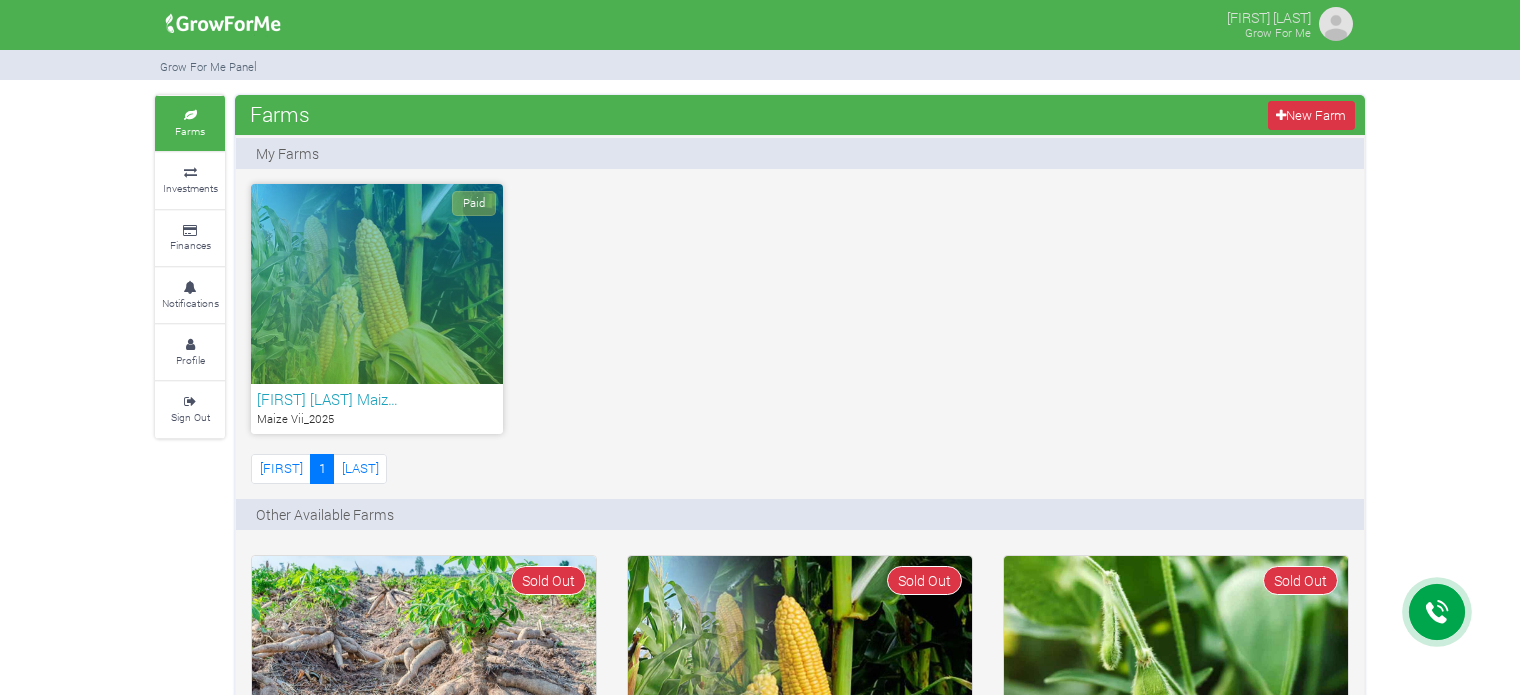 scroll, scrollTop: 0, scrollLeft: 0, axis: both 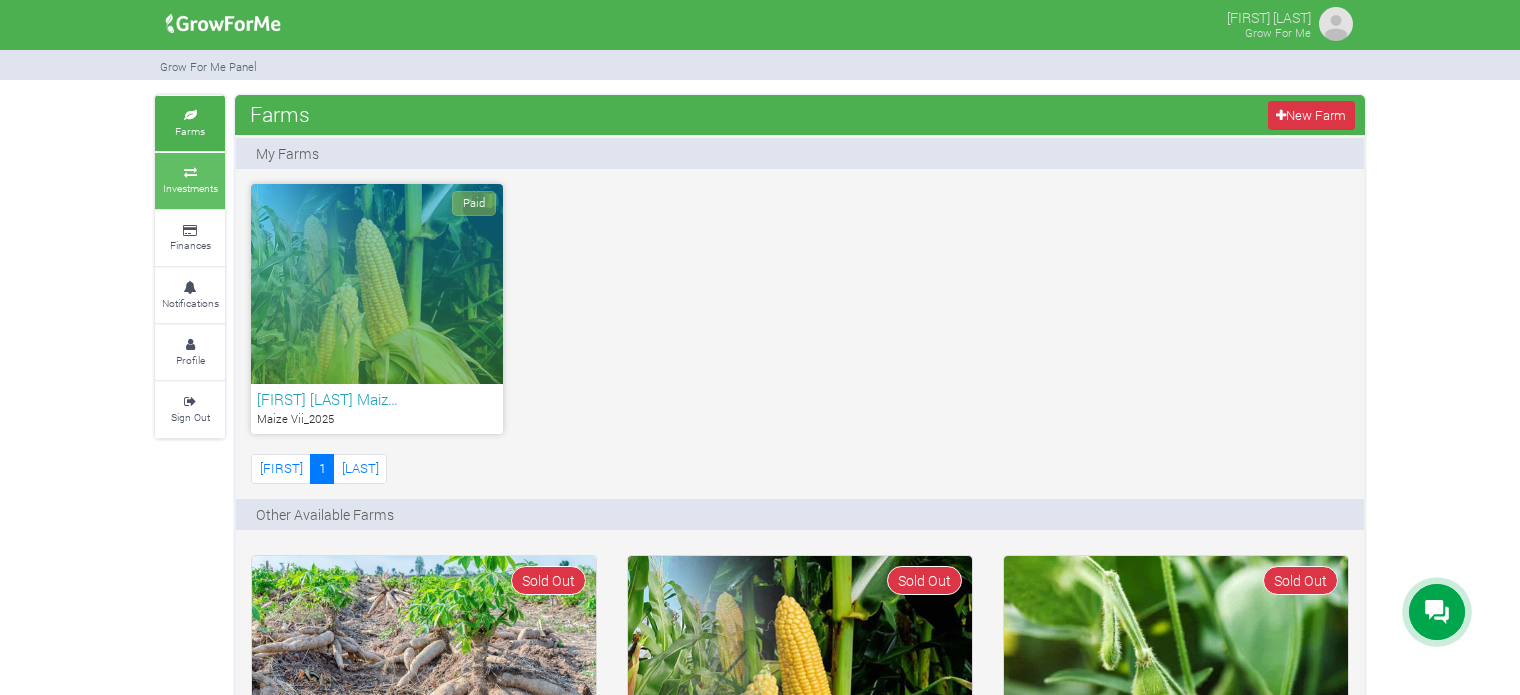 click on "Investments" at bounding box center [190, 188] 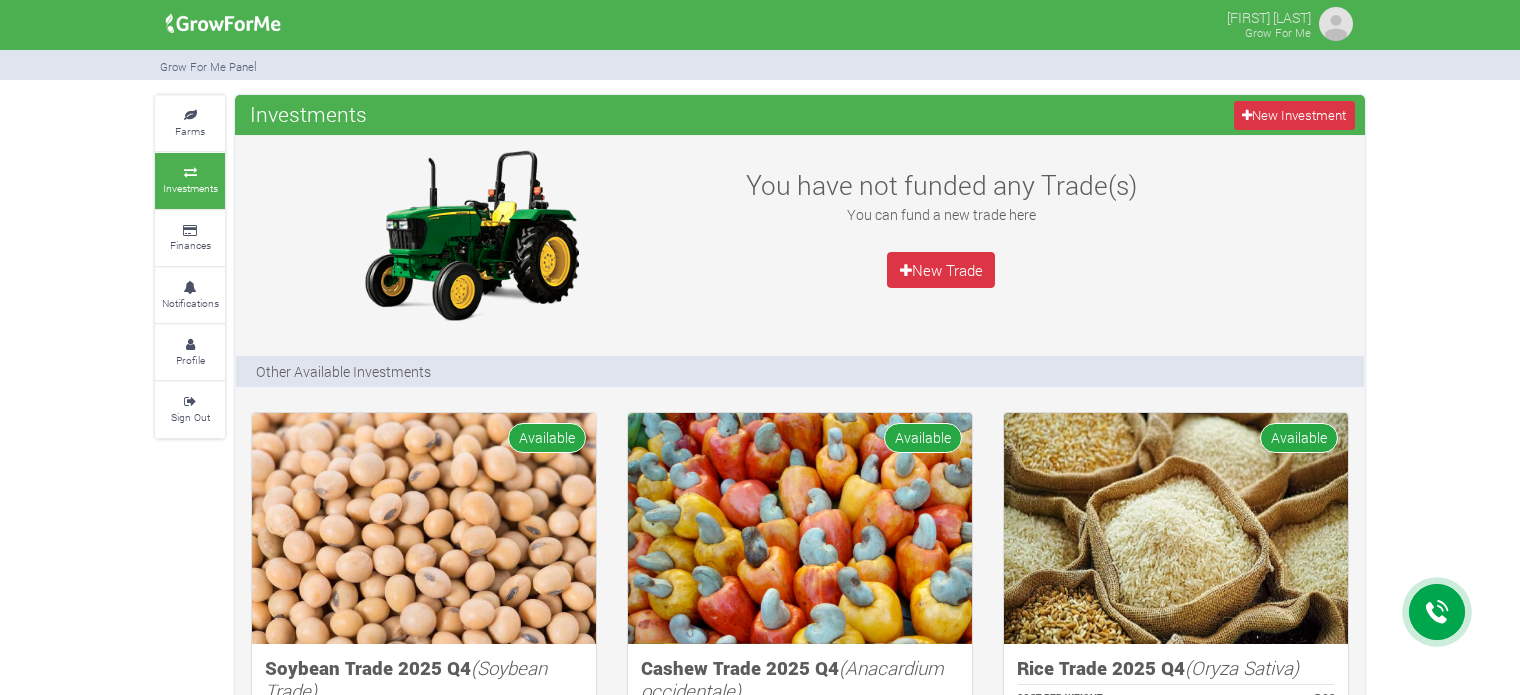 scroll, scrollTop: 0, scrollLeft: 0, axis: both 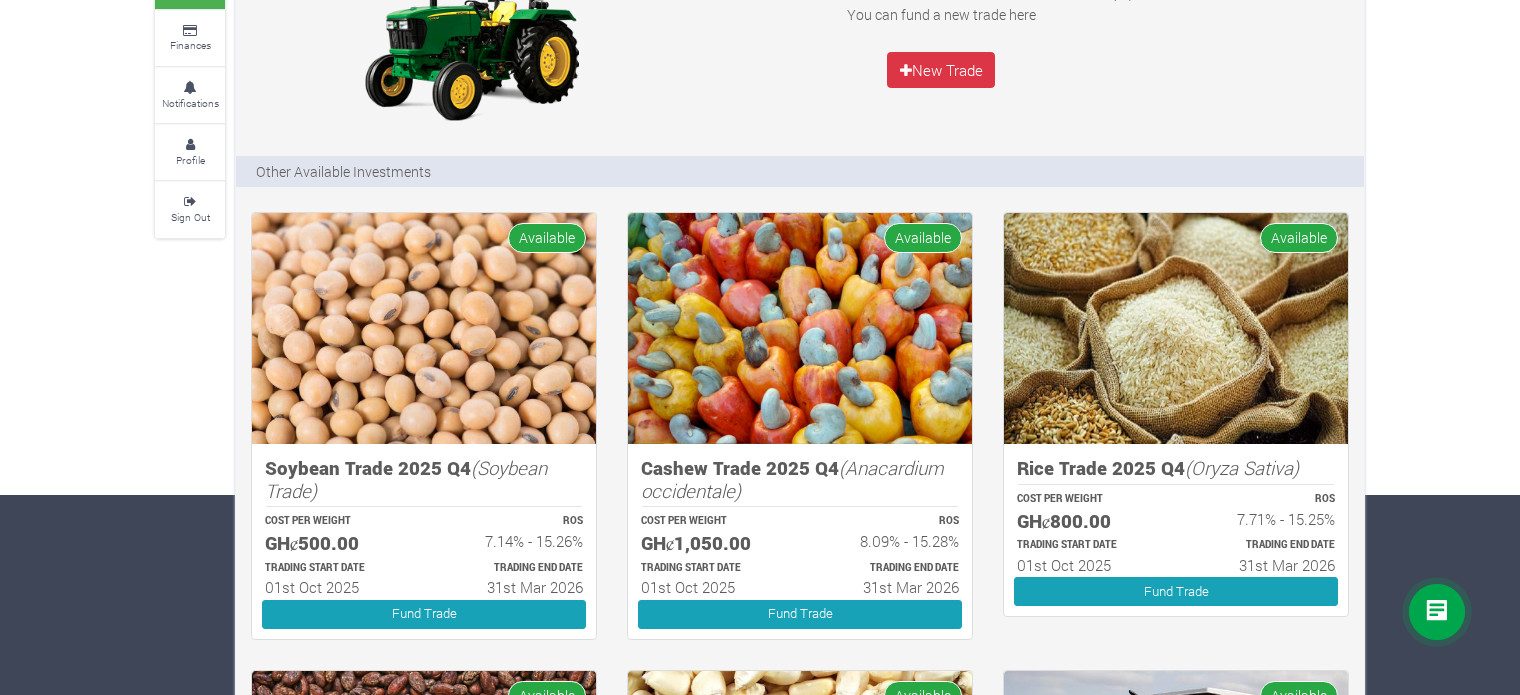 click at bounding box center [424, 328] 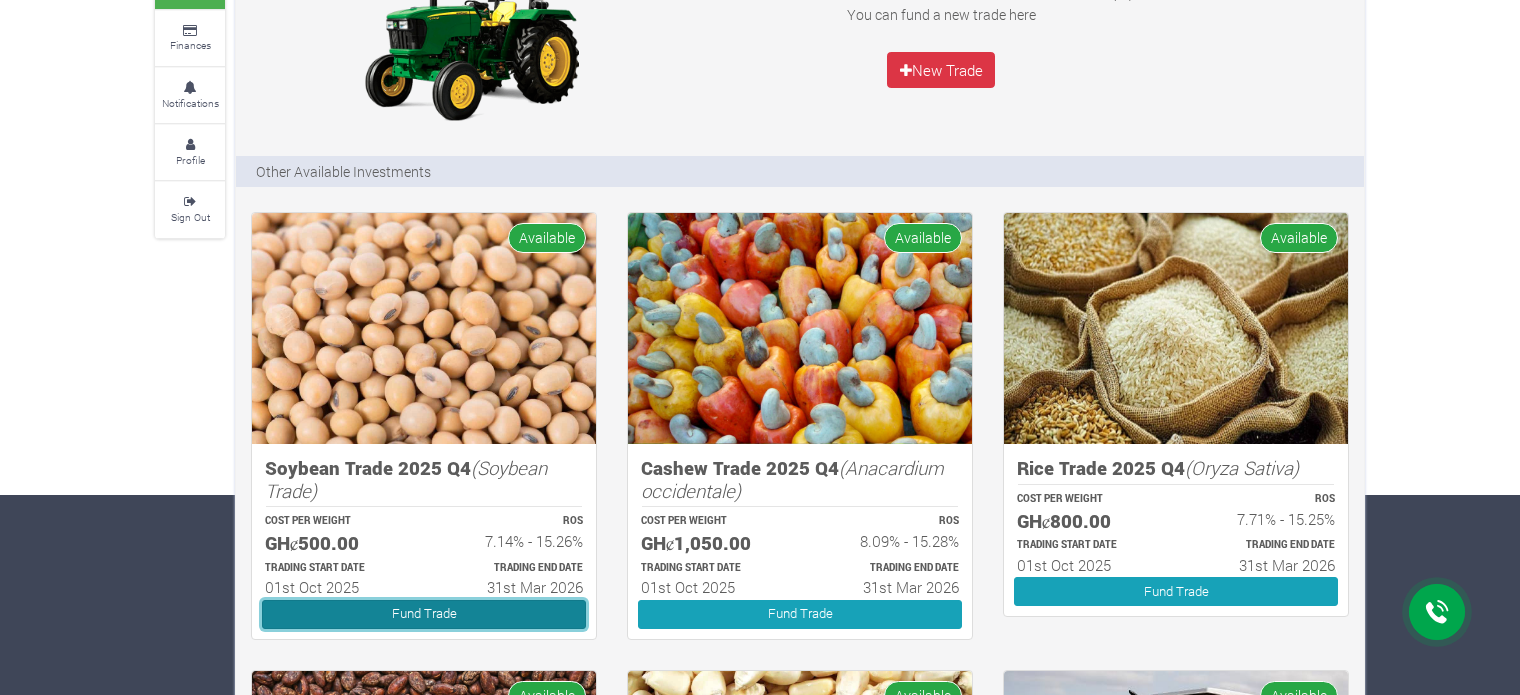click on "Fund Trade" at bounding box center [424, 614] 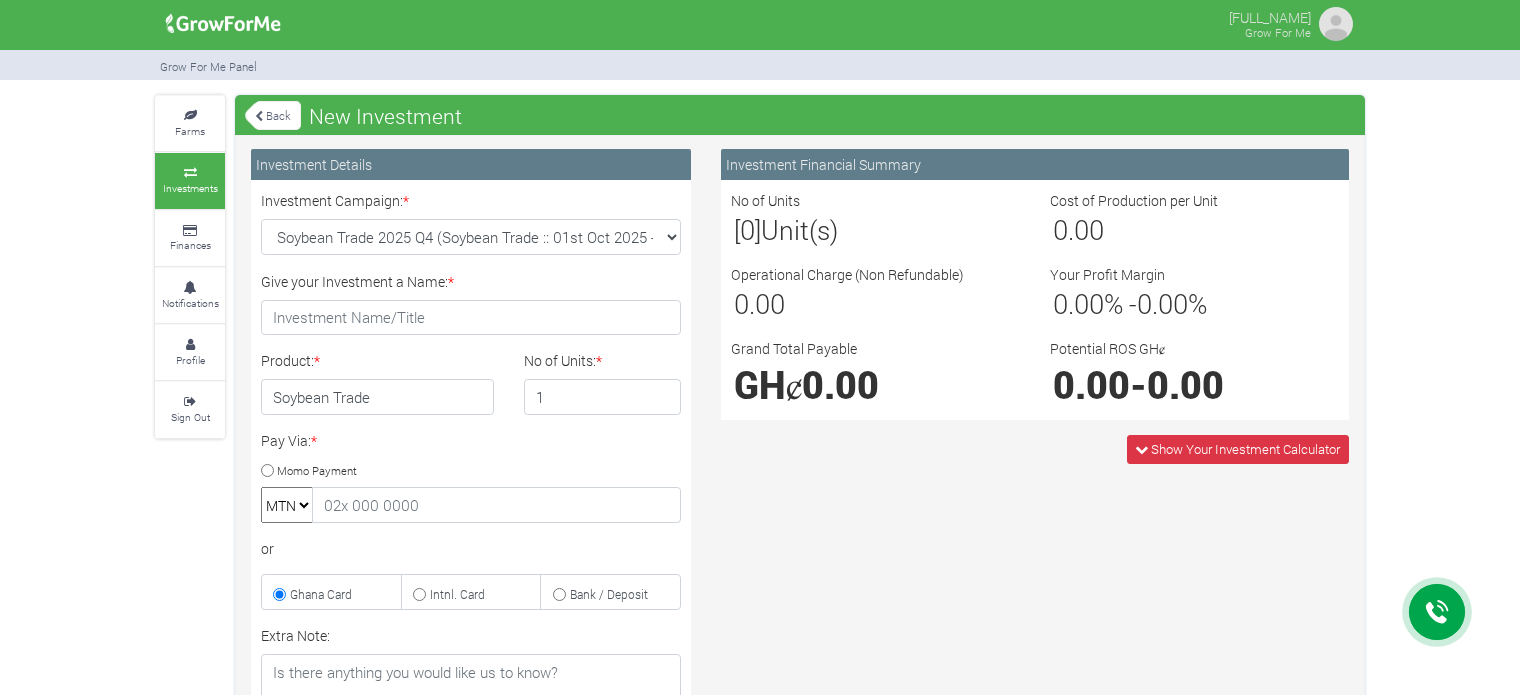 scroll, scrollTop: 0, scrollLeft: 0, axis: both 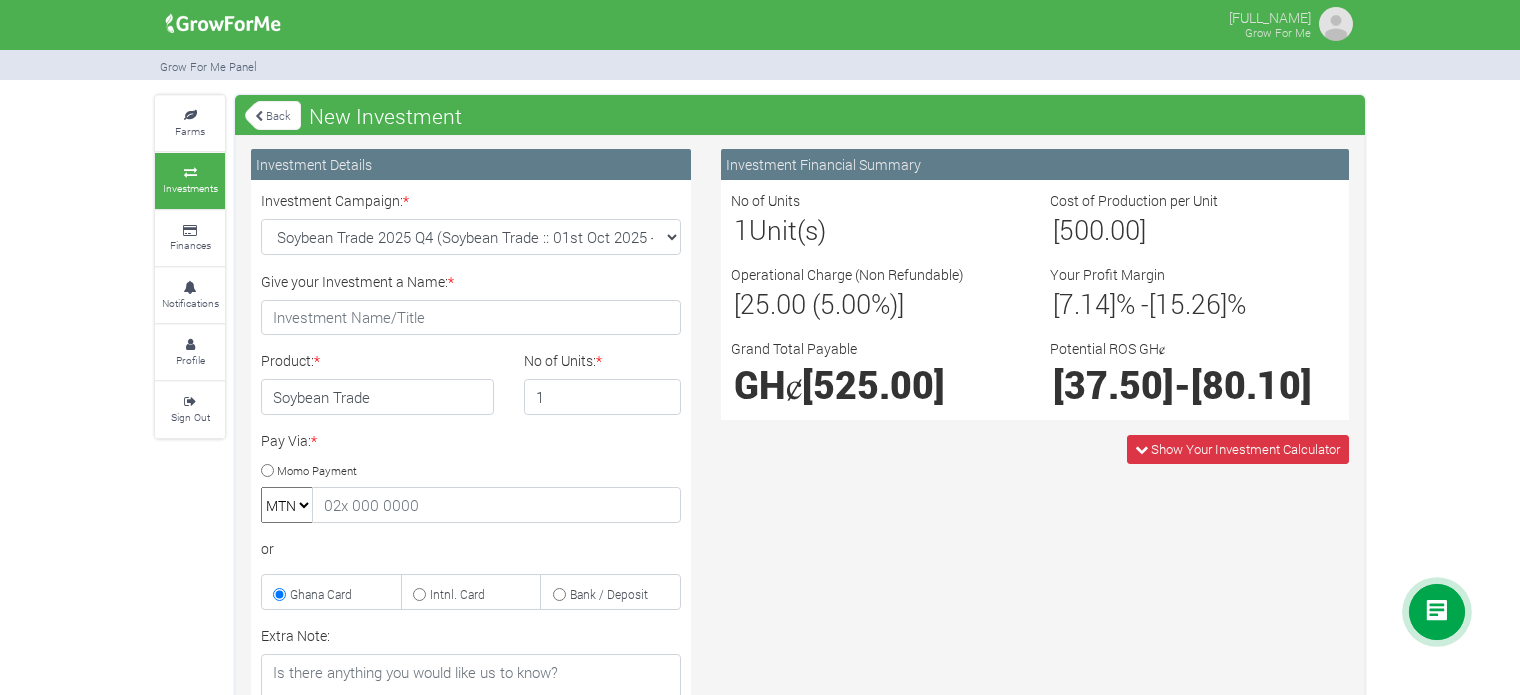 click on "Investment Financial Summary
No of Units
1  Unit(s)
Cost of Production per Unit
500.00
Operational Charge (Non Refundable)
25.00 (5.00%)
Your Profit Margin
7.14 % -  15.26 %
Grand Total Payable GHȼ  525.00 37.50  -" at bounding box center [1035, 314] 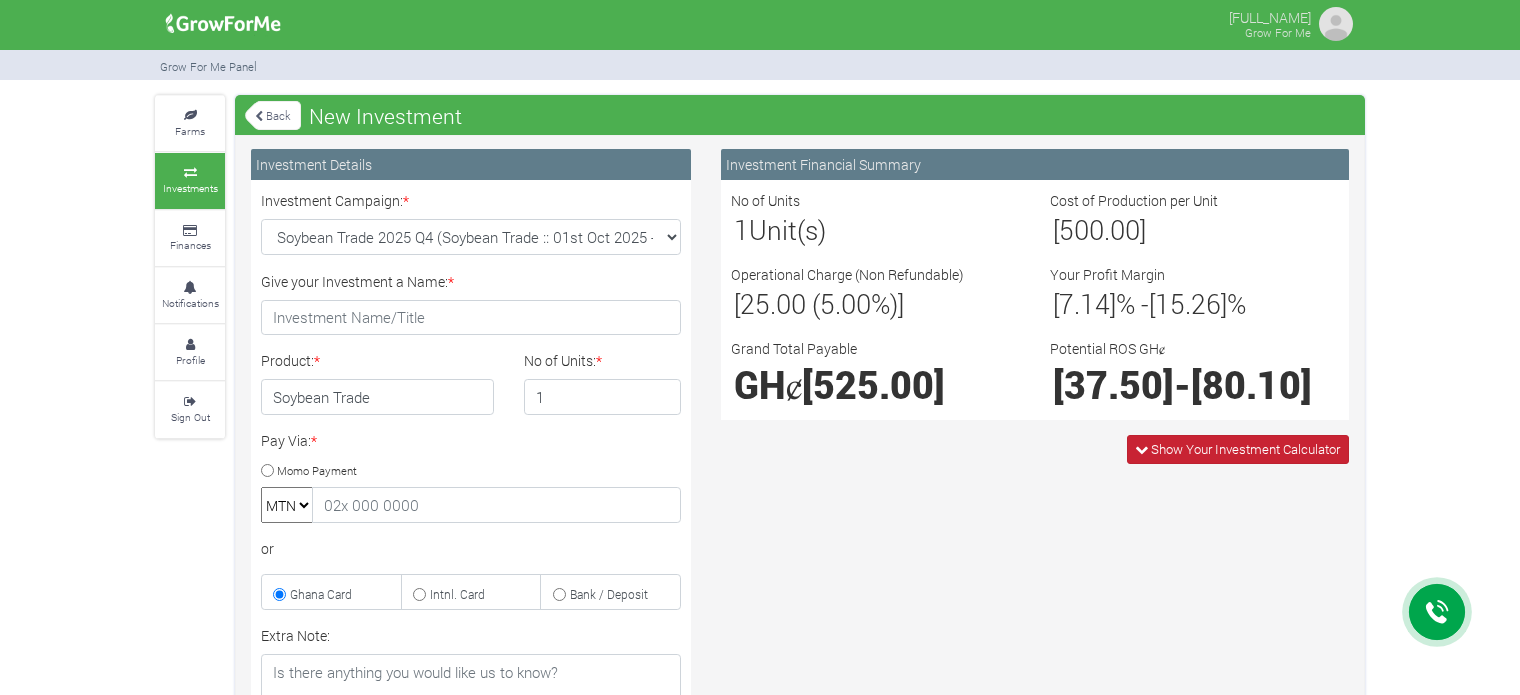 click on "Show Your Investment Calculator" at bounding box center [1238, 449] 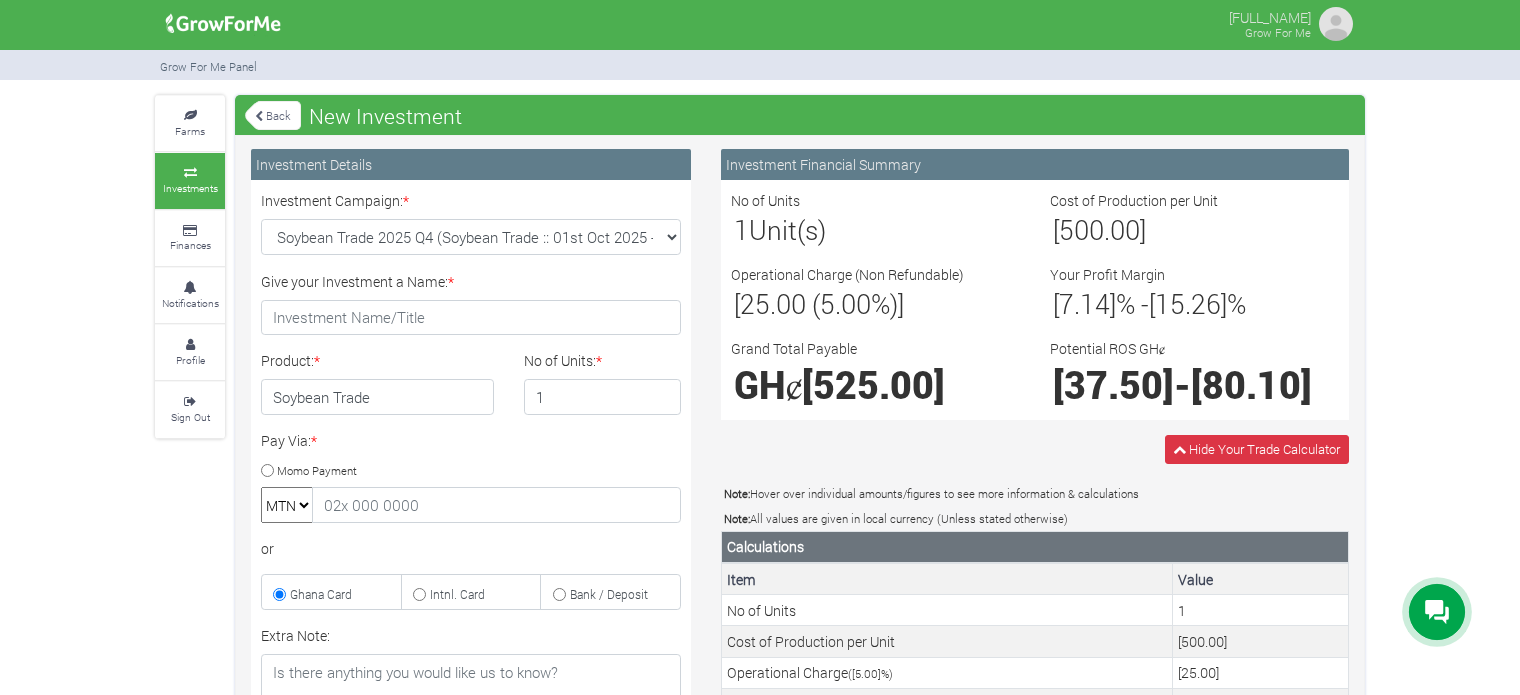 click on "Note:   Hover over individual amounts/figures to see more information & calculations" at bounding box center (1035, 492) 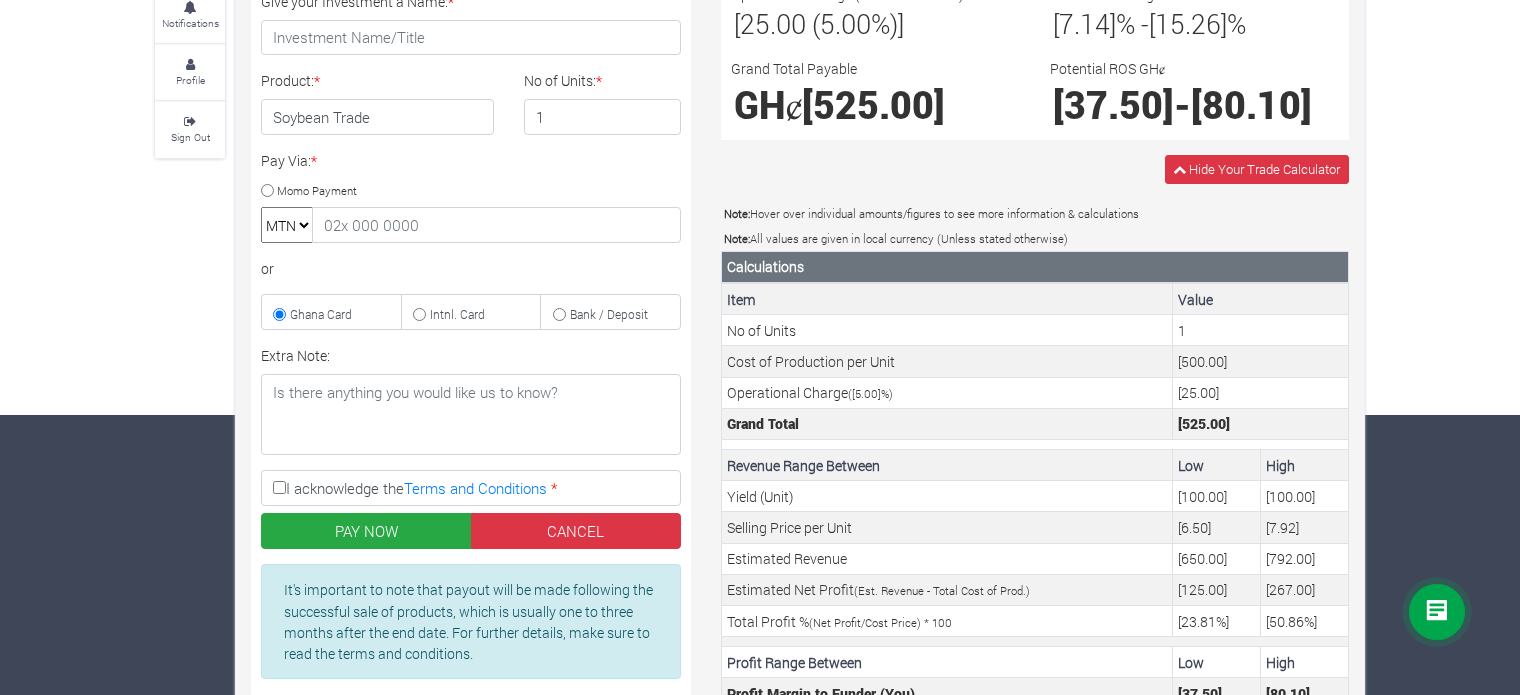 scroll, scrollTop: 240, scrollLeft: 0, axis: vertical 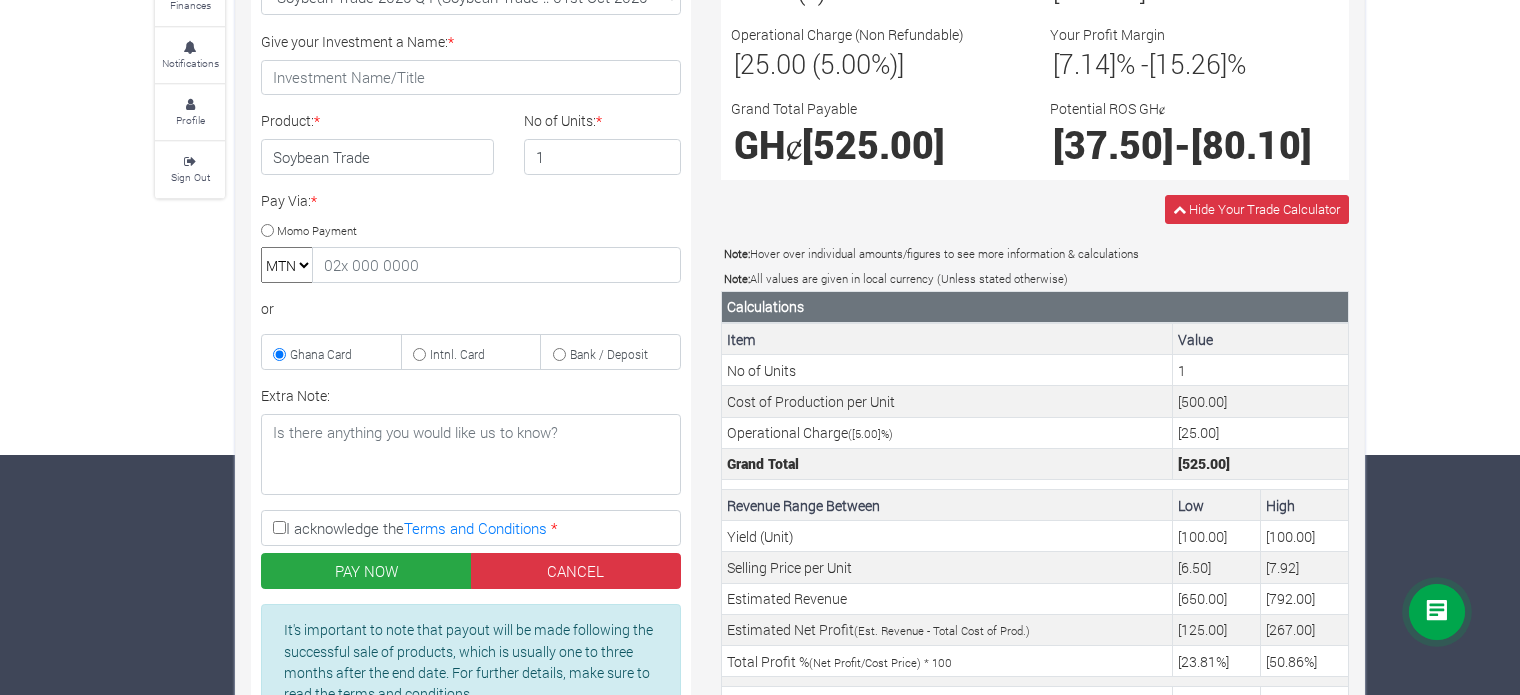 click at bounding box center (947, 339) 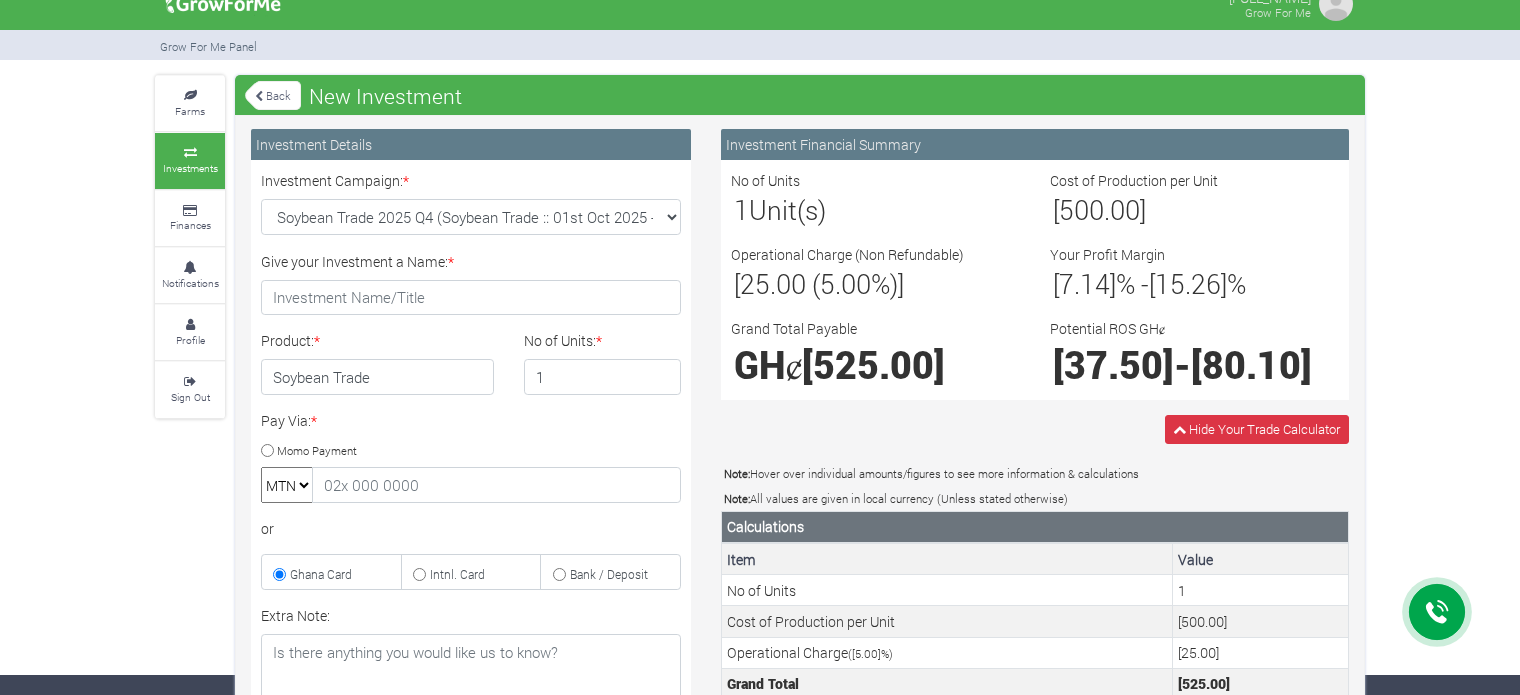 scroll, scrollTop: 0, scrollLeft: 0, axis: both 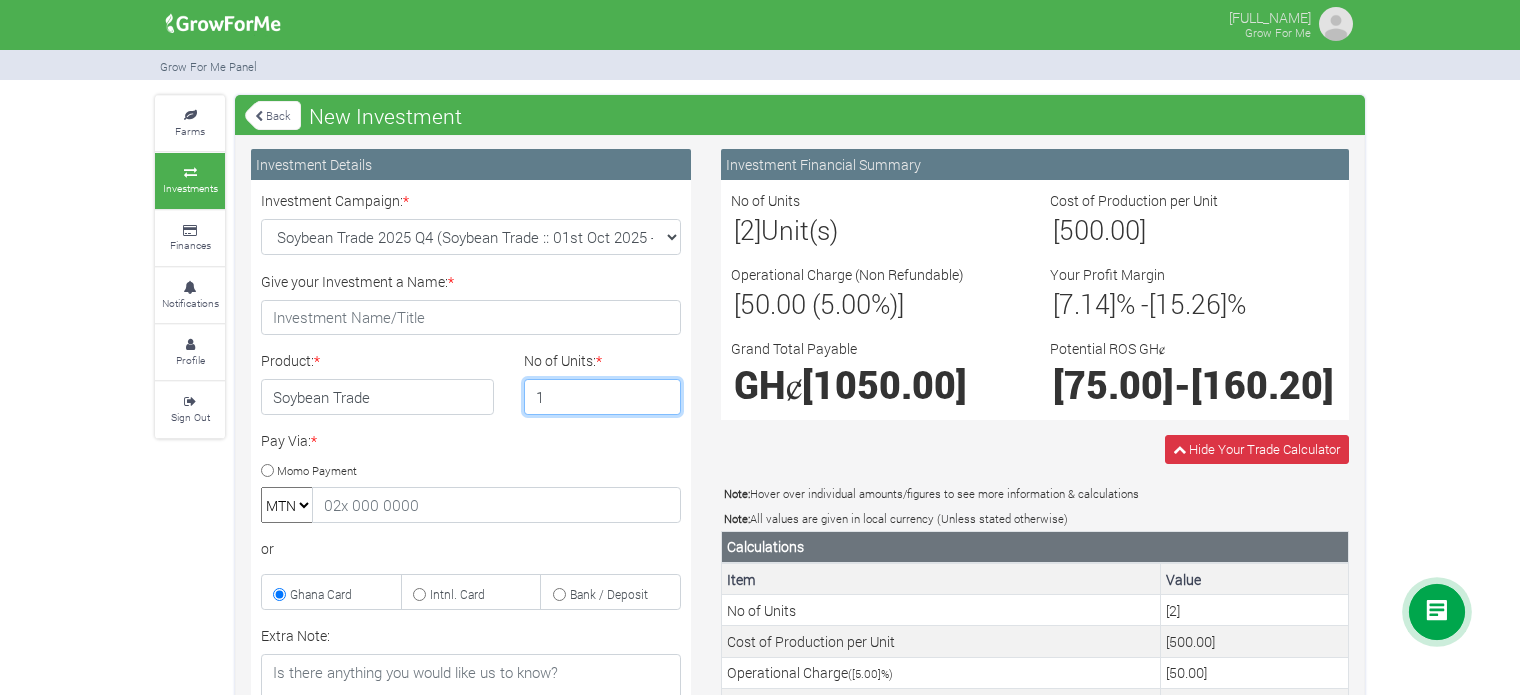 click on "2" at bounding box center (603, 397) 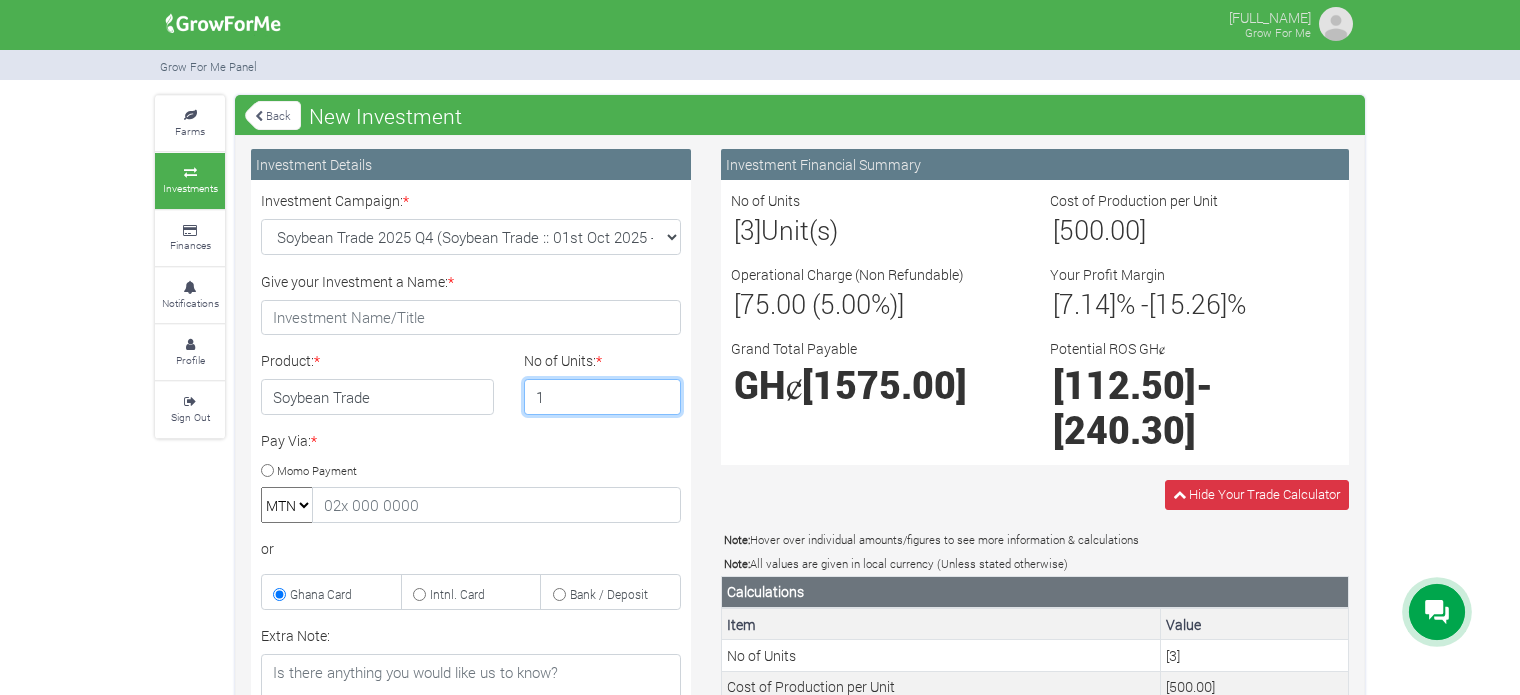 click on "3" at bounding box center [603, 397] 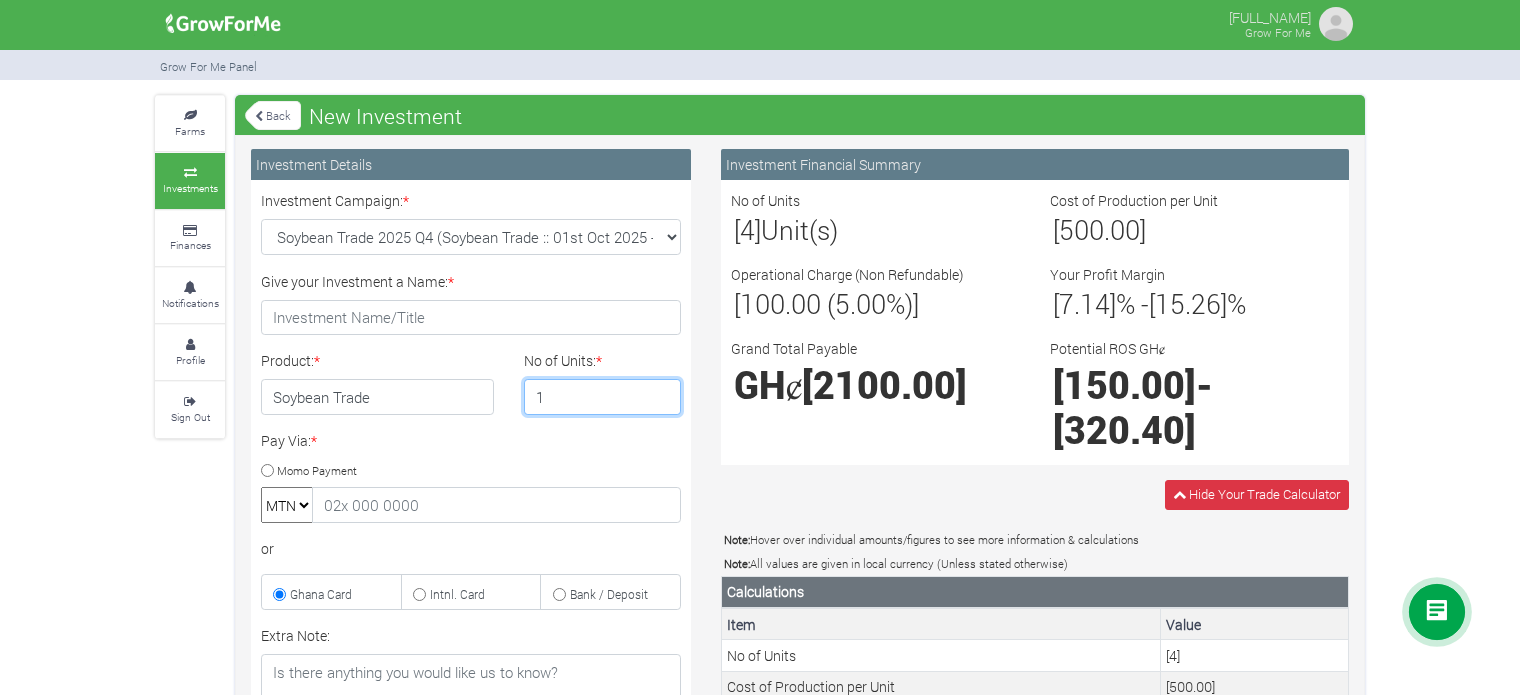 click on "4" at bounding box center [603, 397] 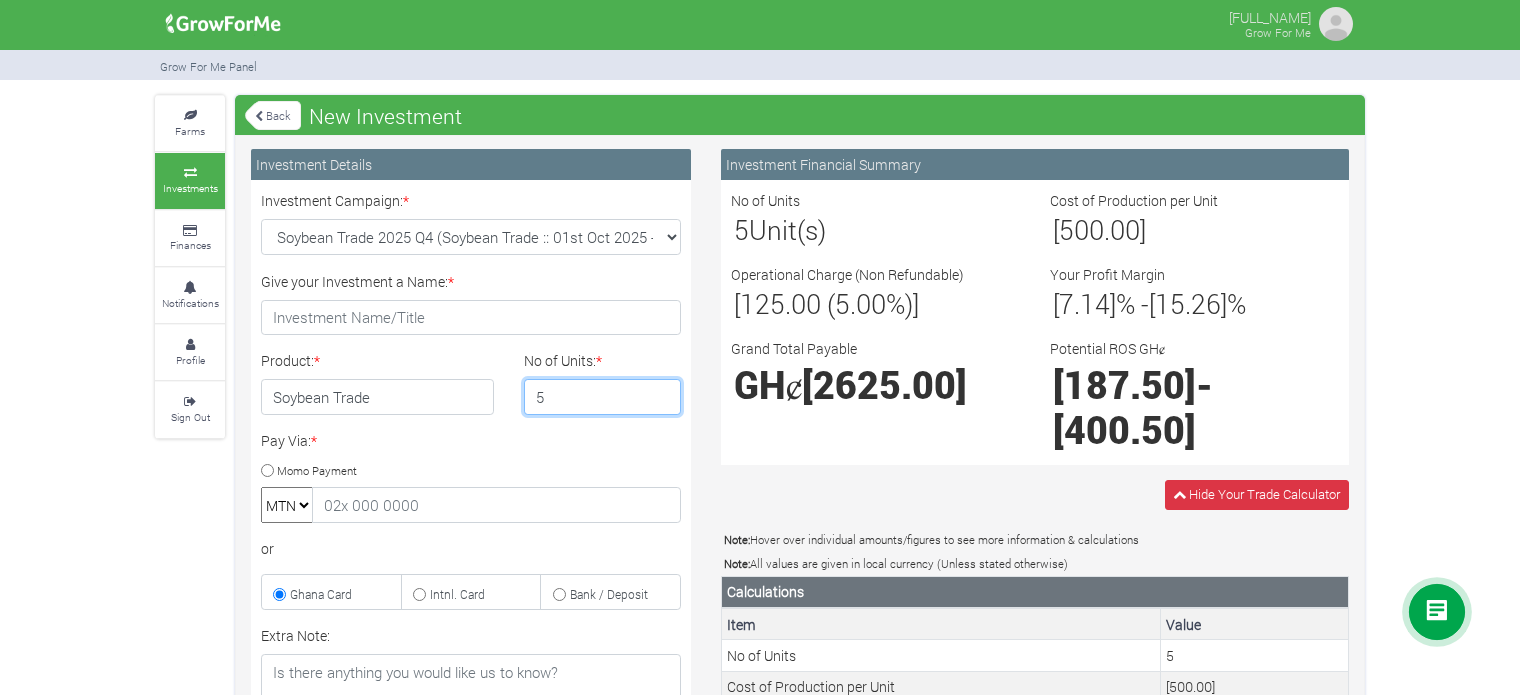 click on "5" at bounding box center (603, 397) 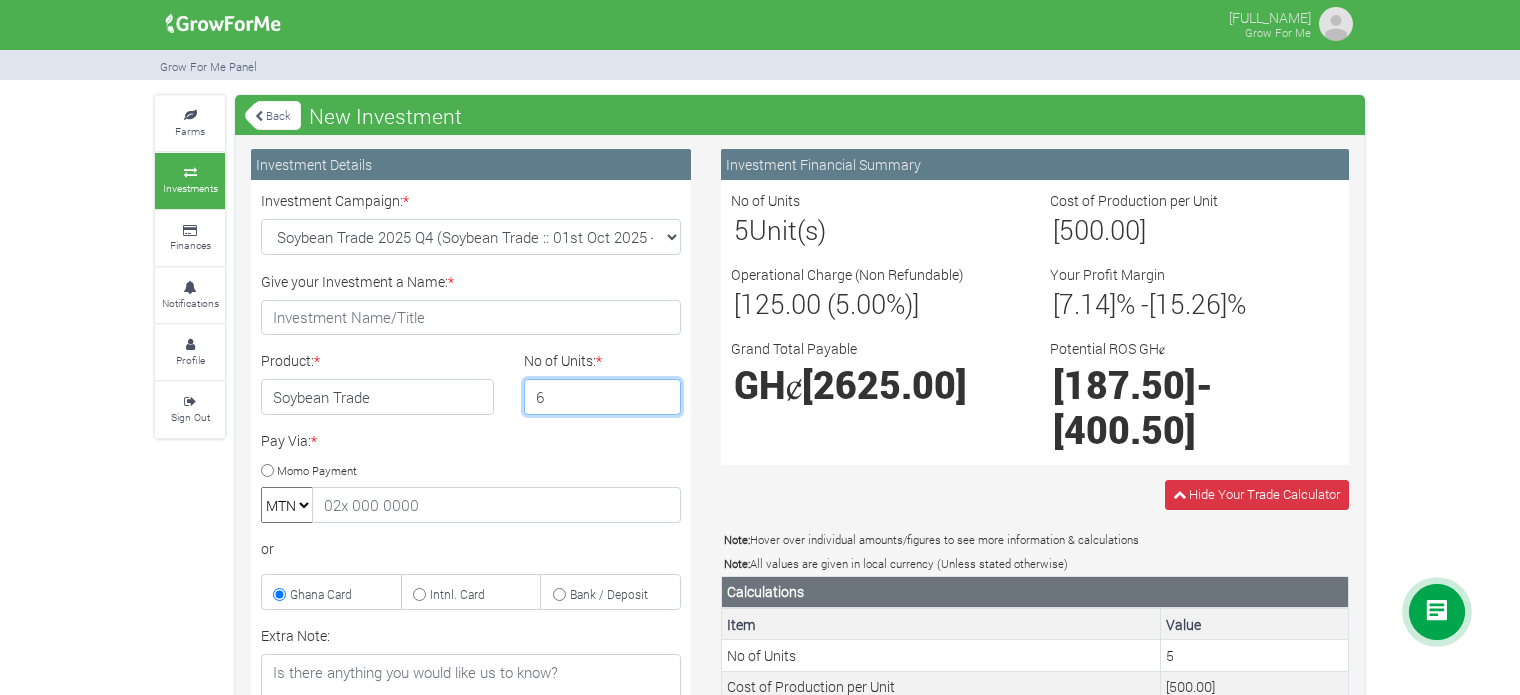 click on "6" at bounding box center (603, 397) 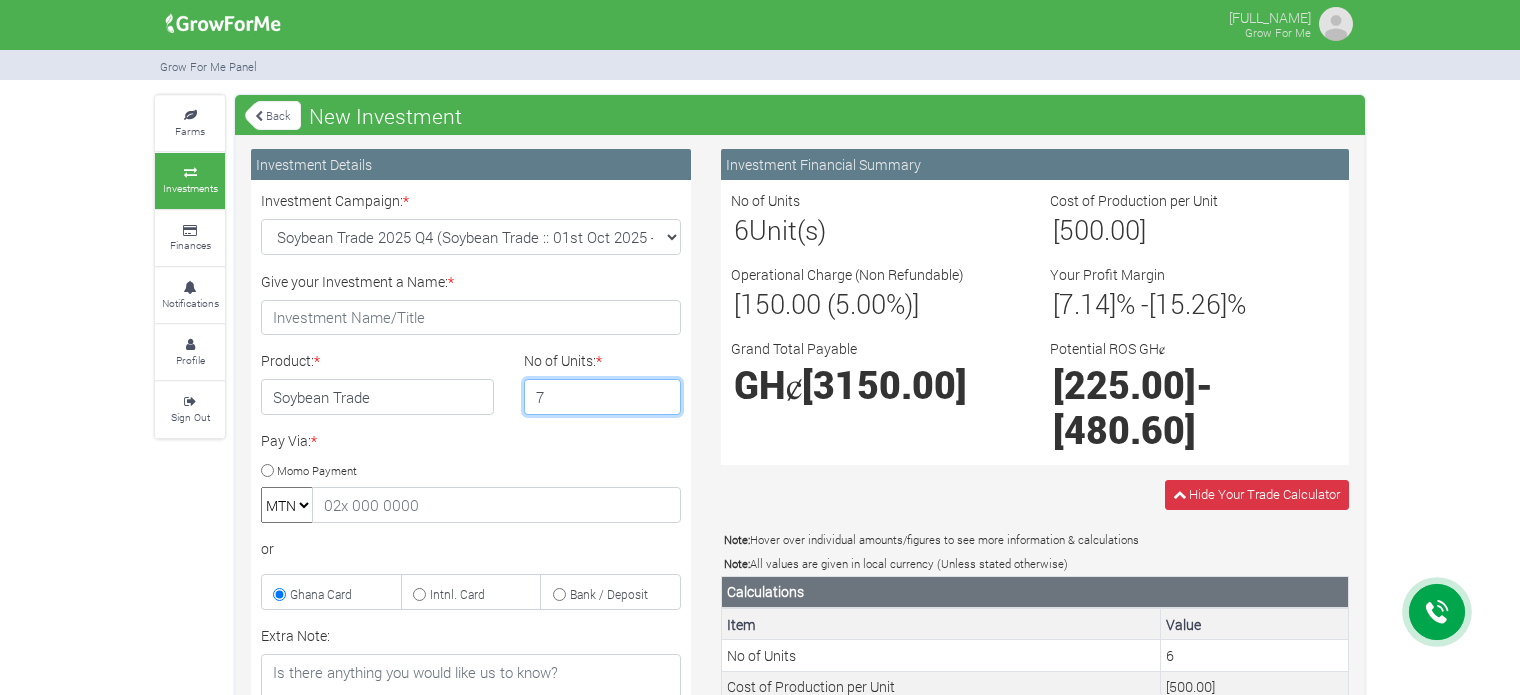 type on "7" 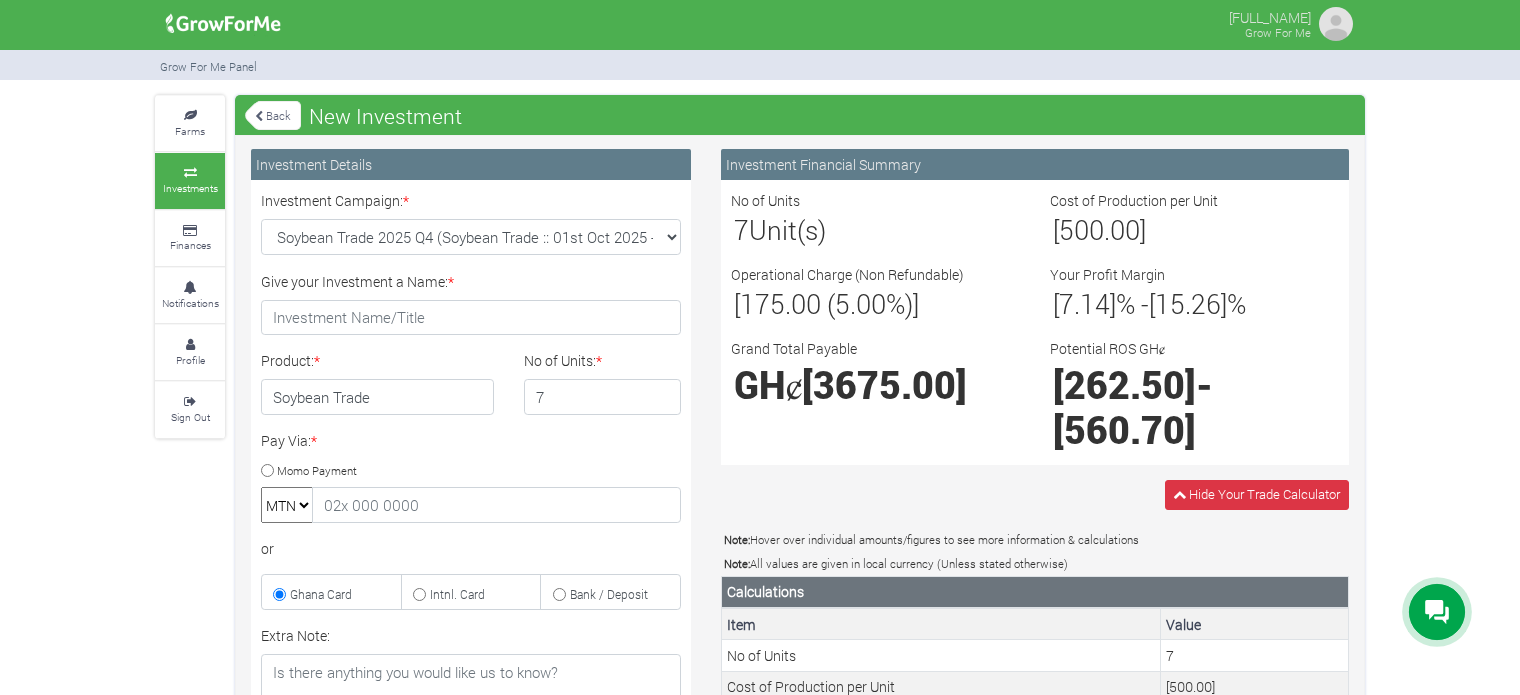 drag, startPoint x: 1273, startPoint y: 24, endPoint x: 1336, endPoint y: 38, distance: 64.53681 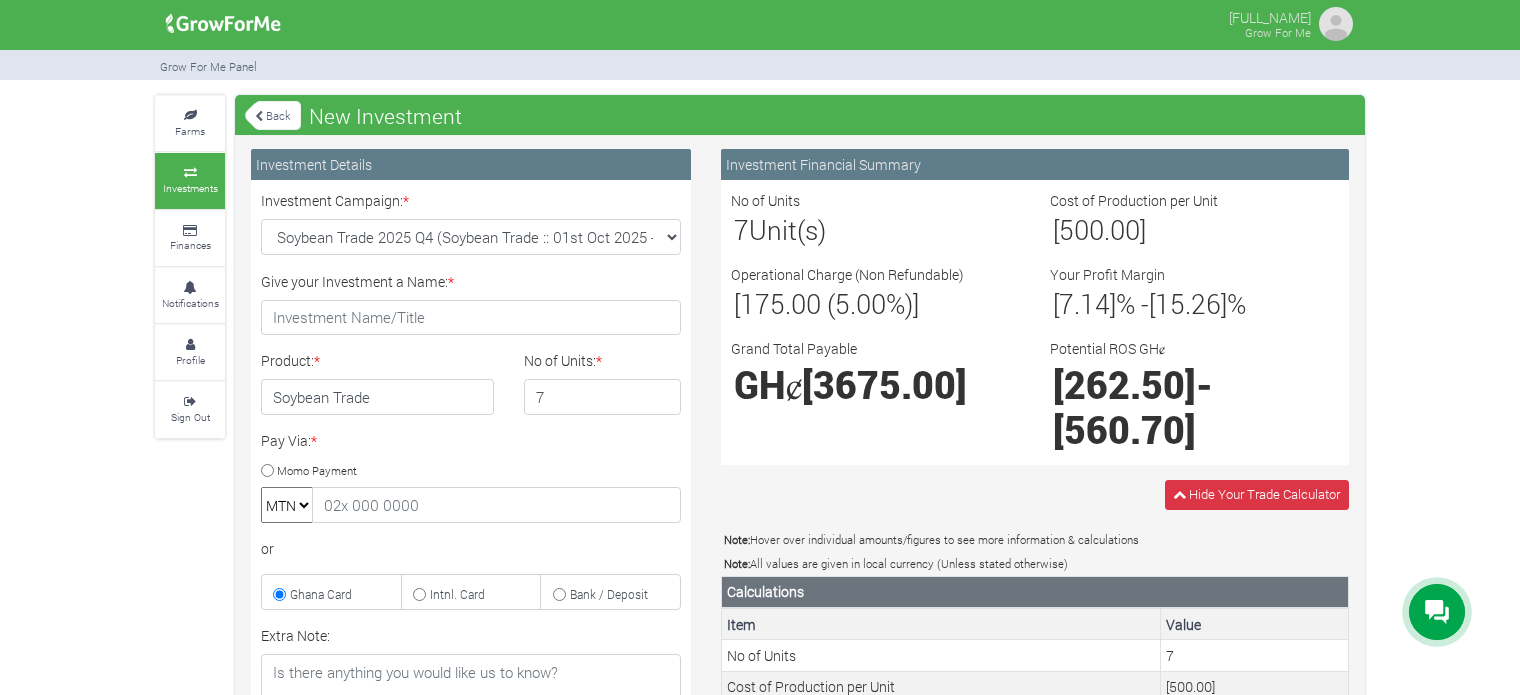 click on "WHITNEY OWUSU-ANSAH
Grow For Me" at bounding box center (1295, 24) 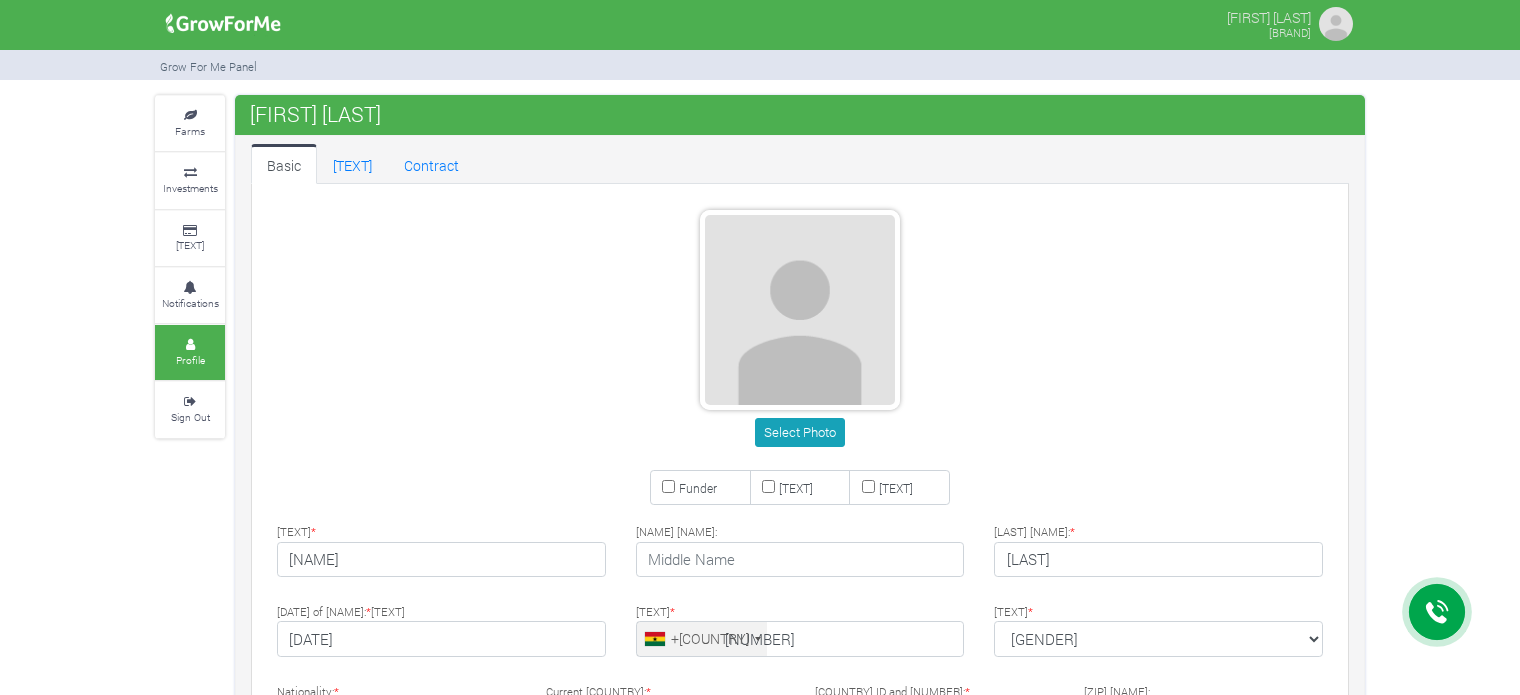 scroll, scrollTop: 0, scrollLeft: 0, axis: both 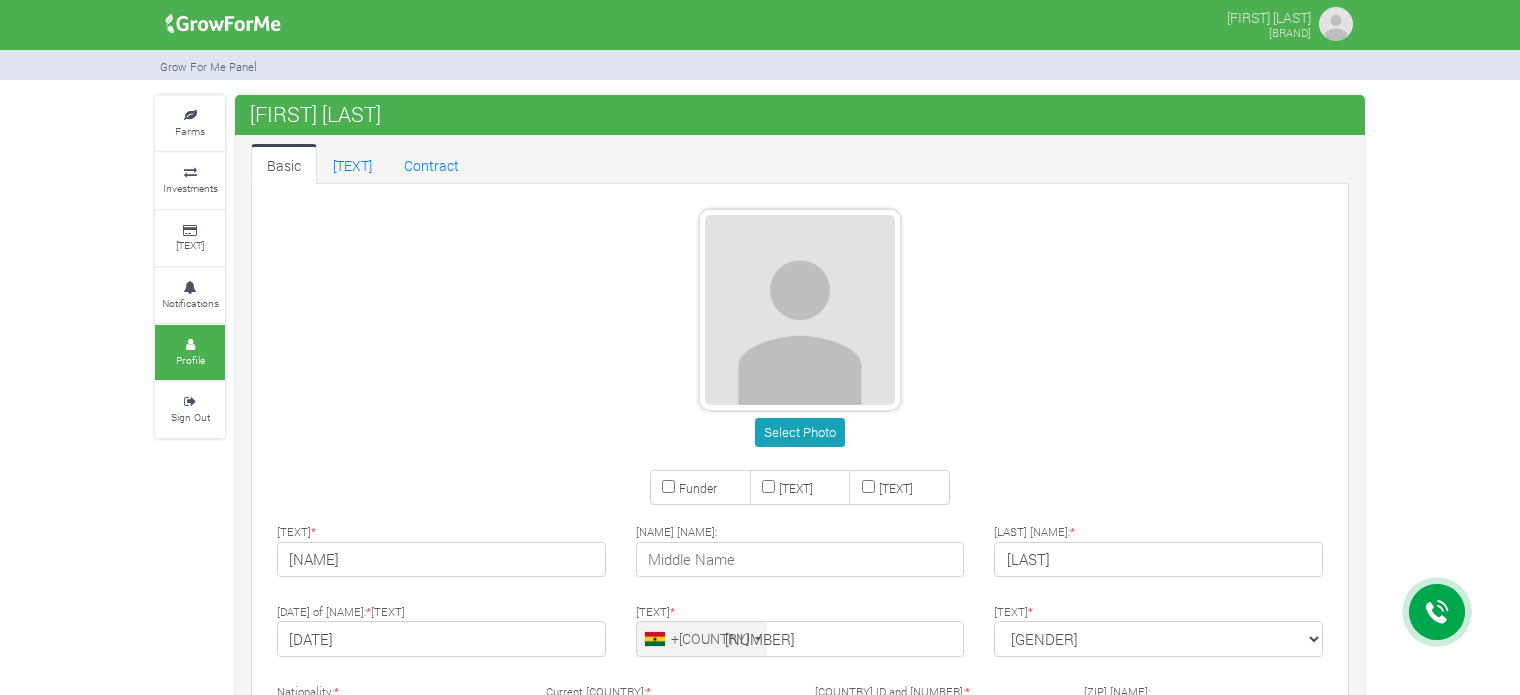 click at bounding box center [1336, 24] 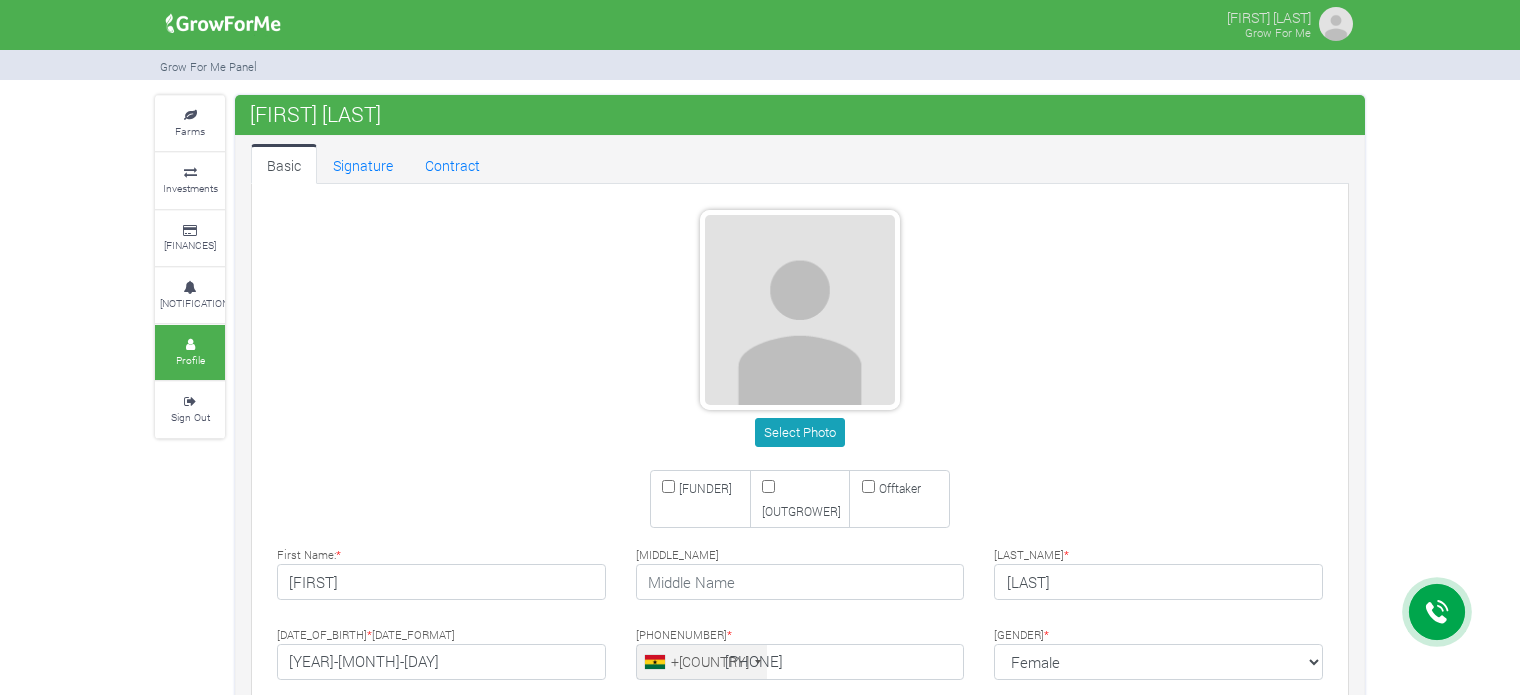 scroll, scrollTop: 0, scrollLeft: 0, axis: both 